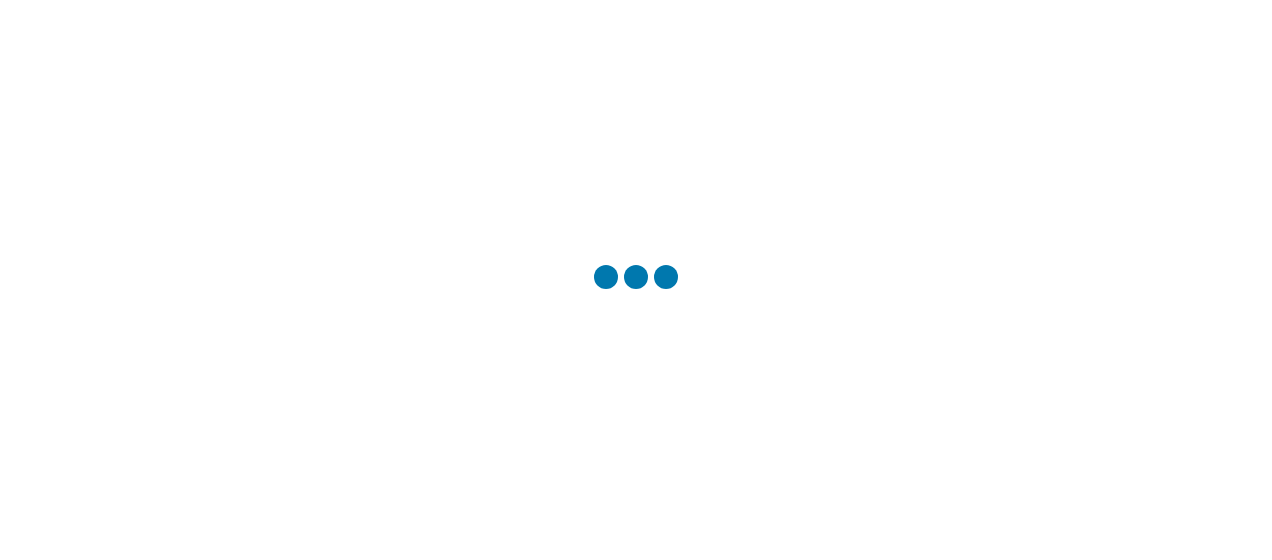 scroll, scrollTop: 0, scrollLeft: 0, axis: both 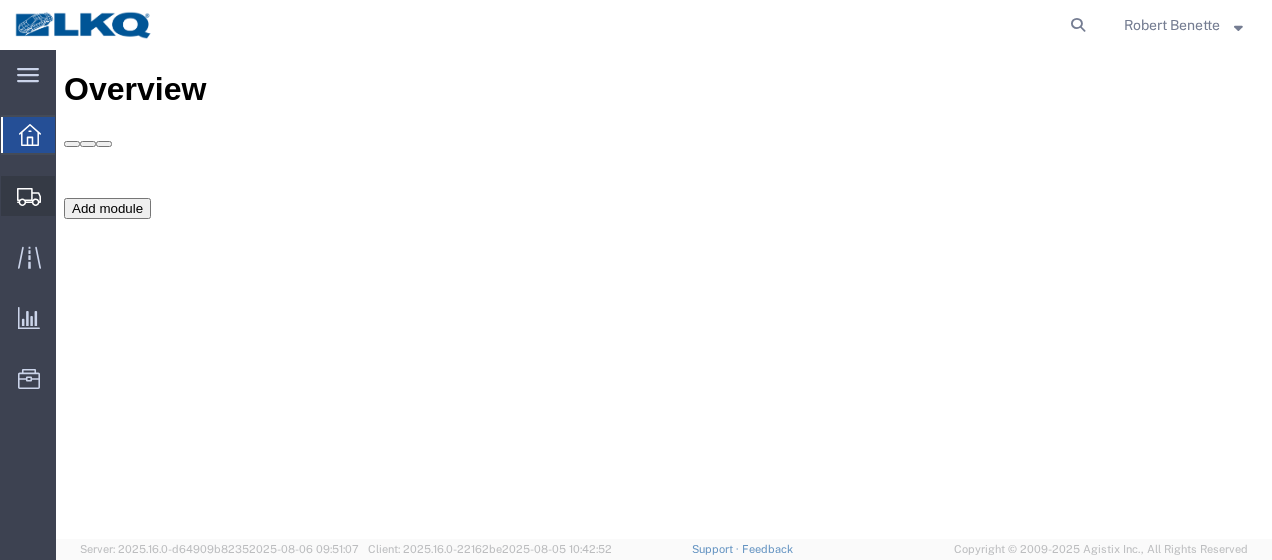click on "Shipment Manager" 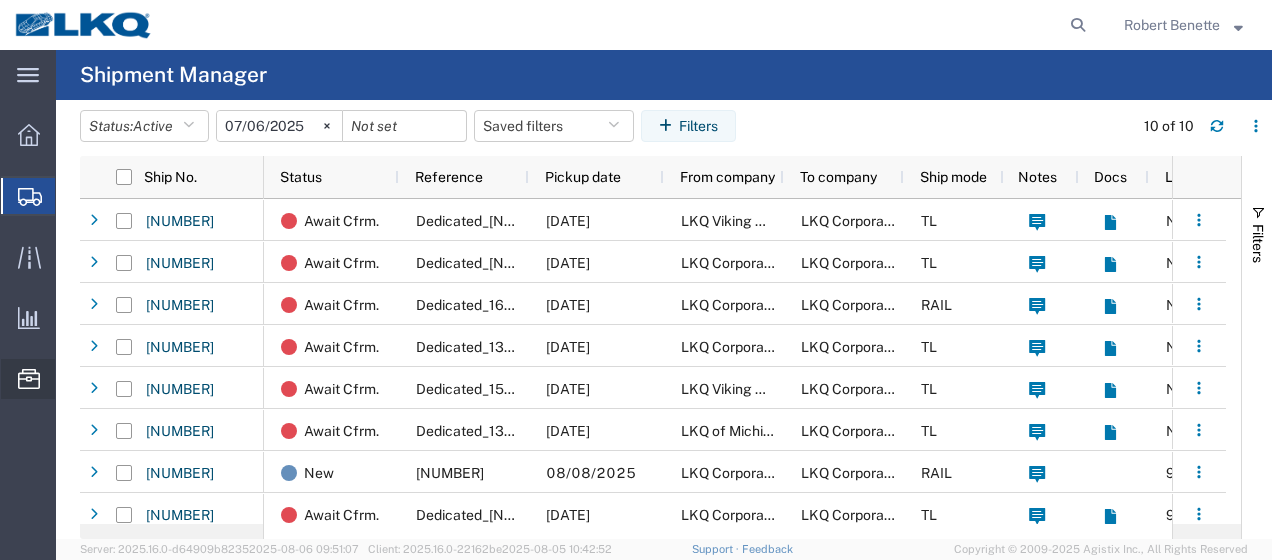 click on "Location Appointment" 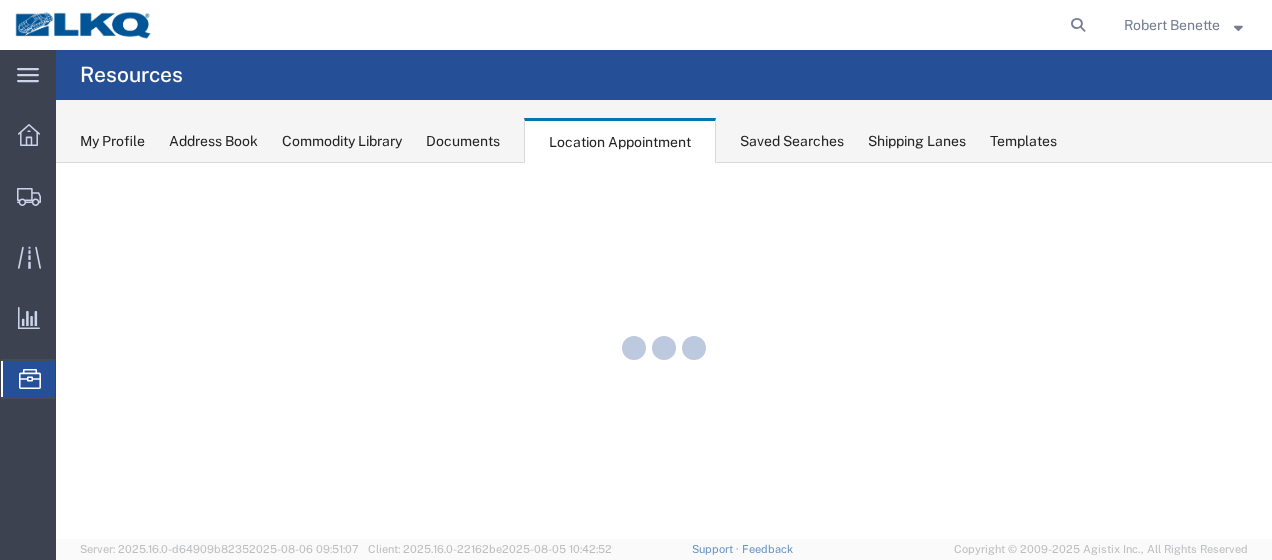 scroll, scrollTop: 0, scrollLeft: 0, axis: both 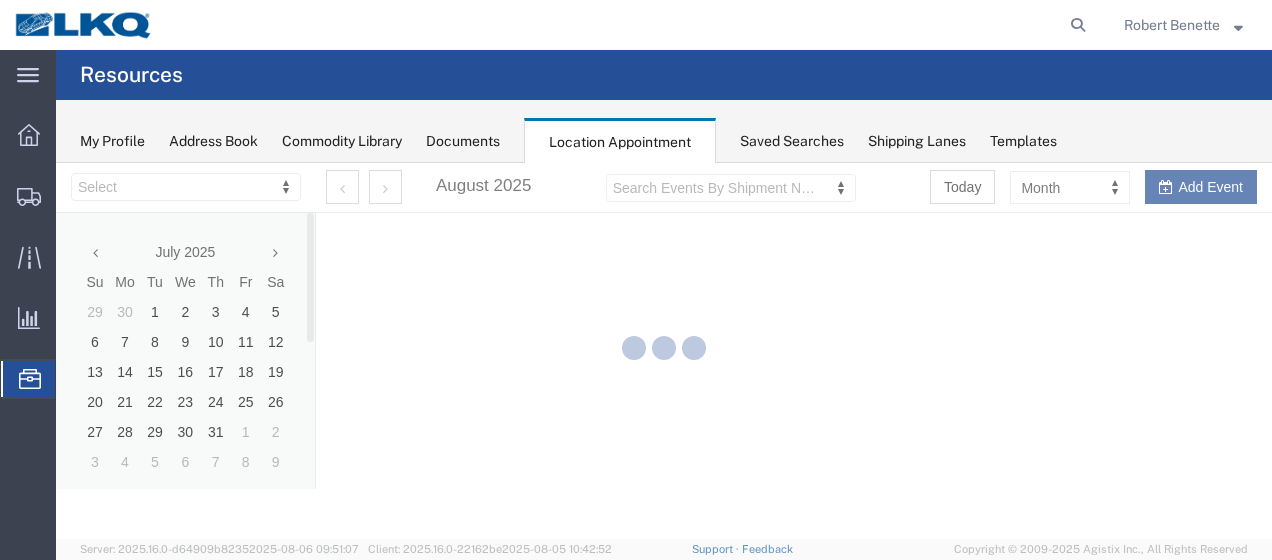 select on "[POSTAL_CODE]" 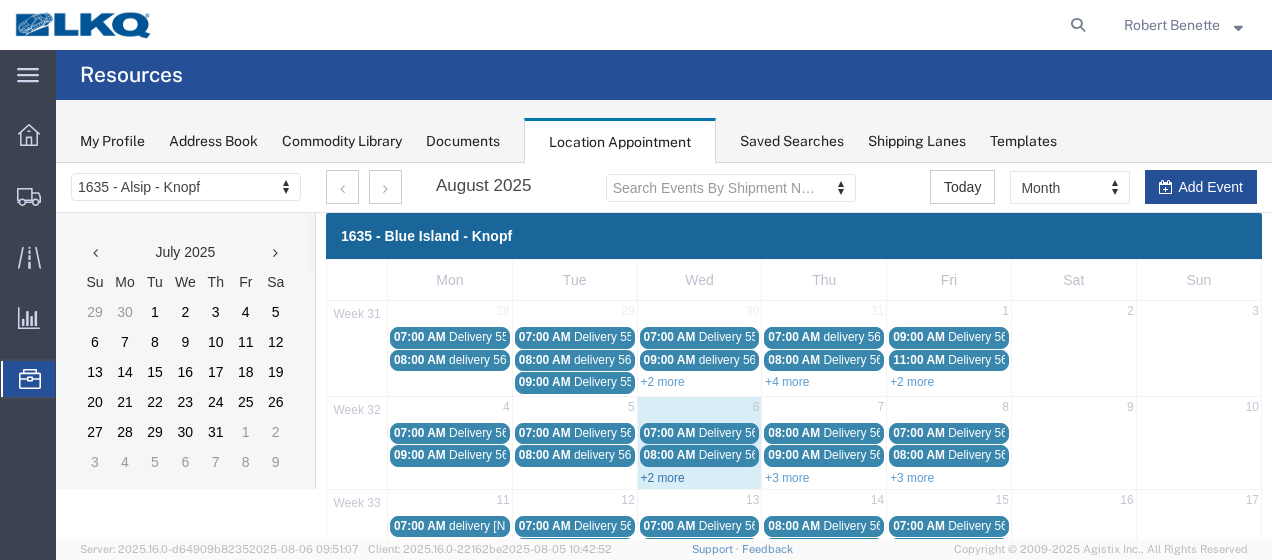 click on "+2 more" at bounding box center (663, 478) 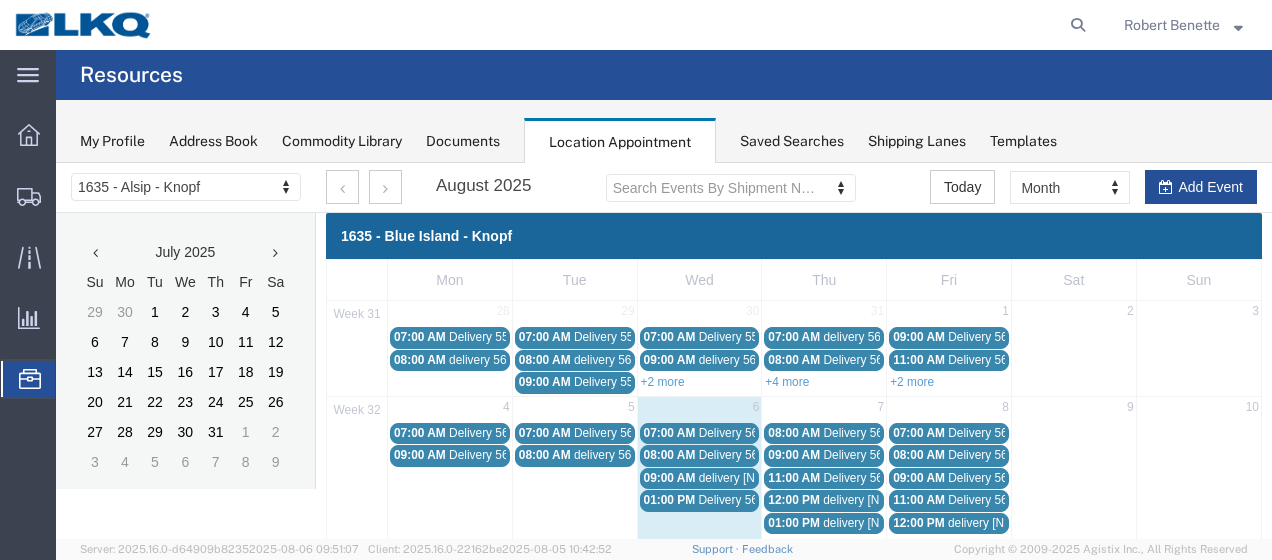 scroll, scrollTop: 100, scrollLeft: 0, axis: vertical 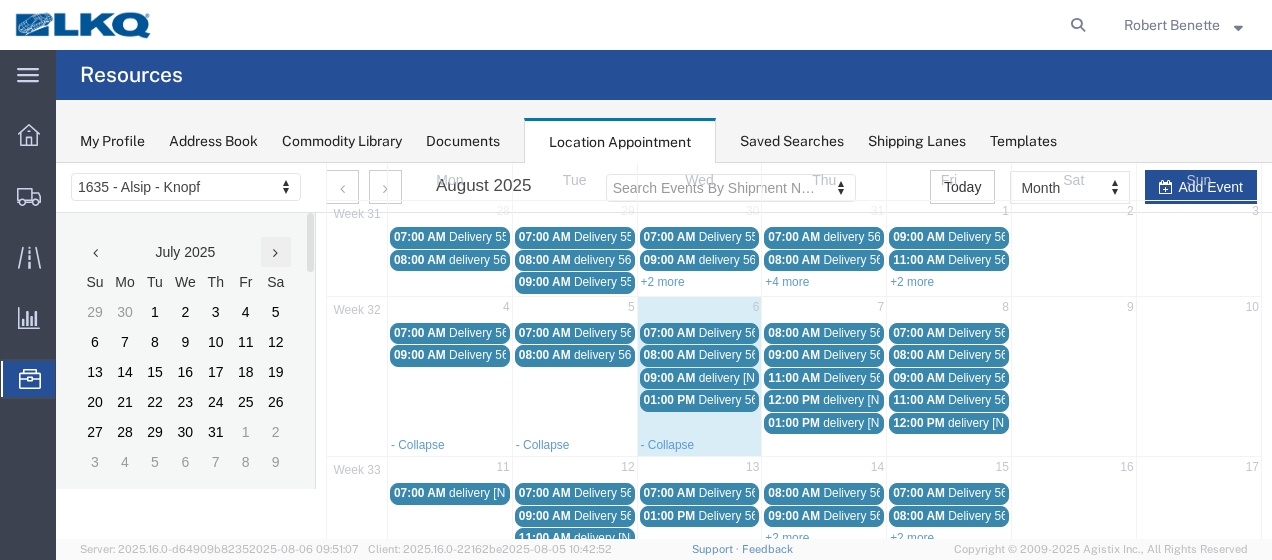 click at bounding box center [275, 253] 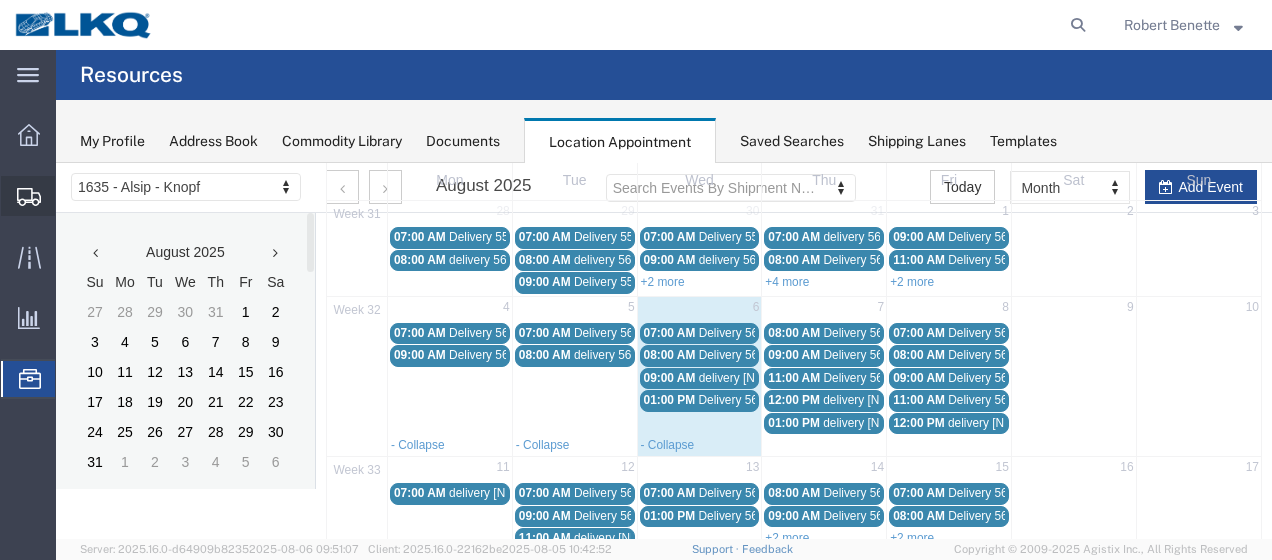 click on "Shipment Manager" 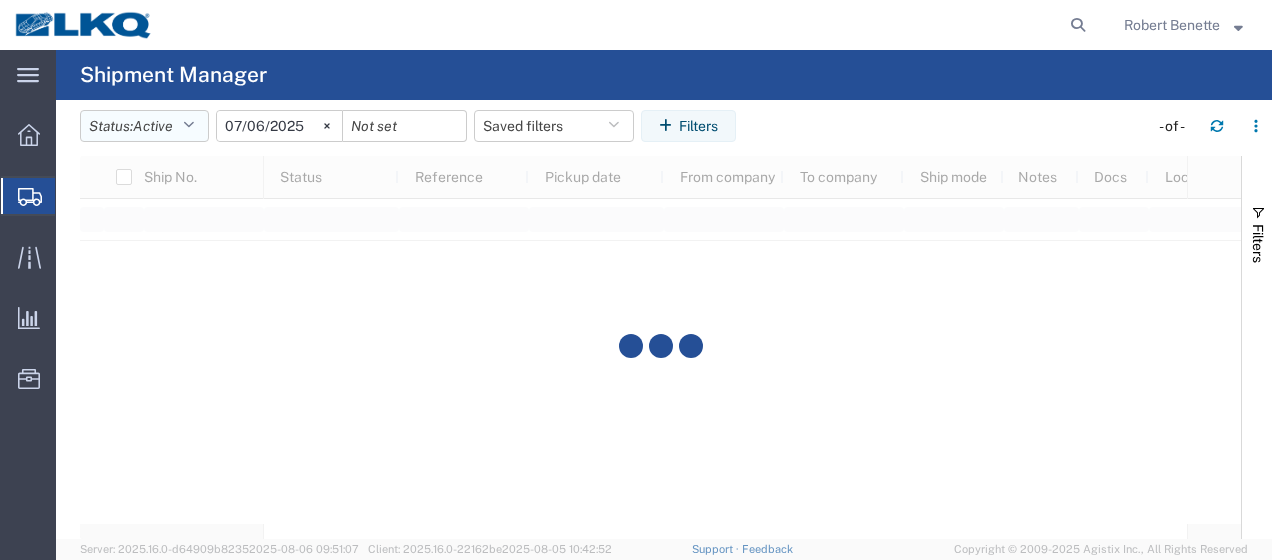 click 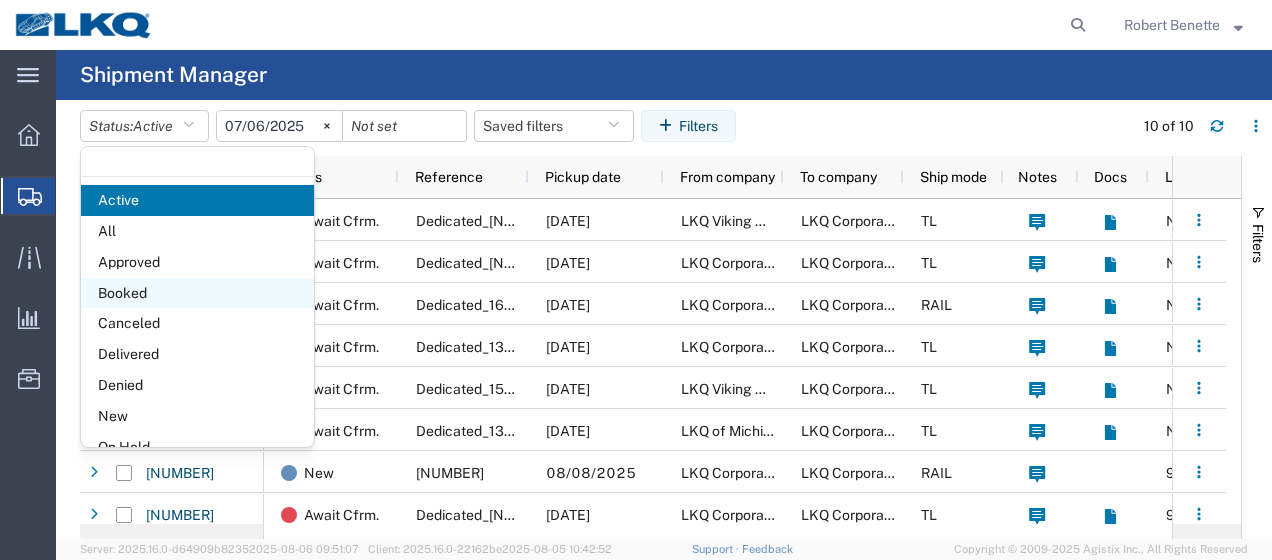 click on "Booked" 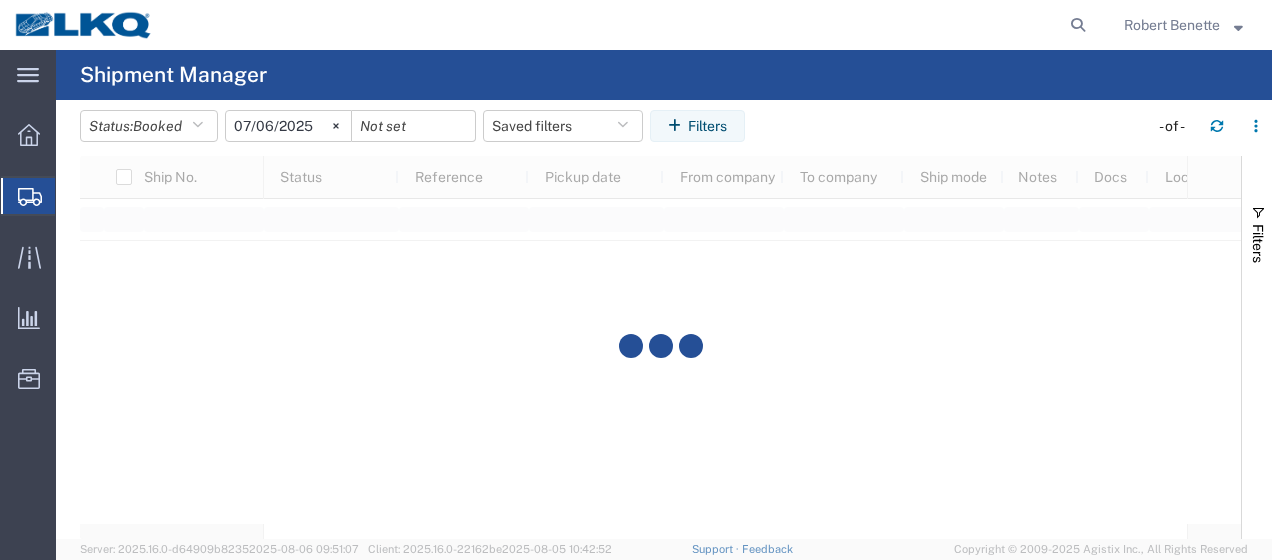 click on "2025-07-06" 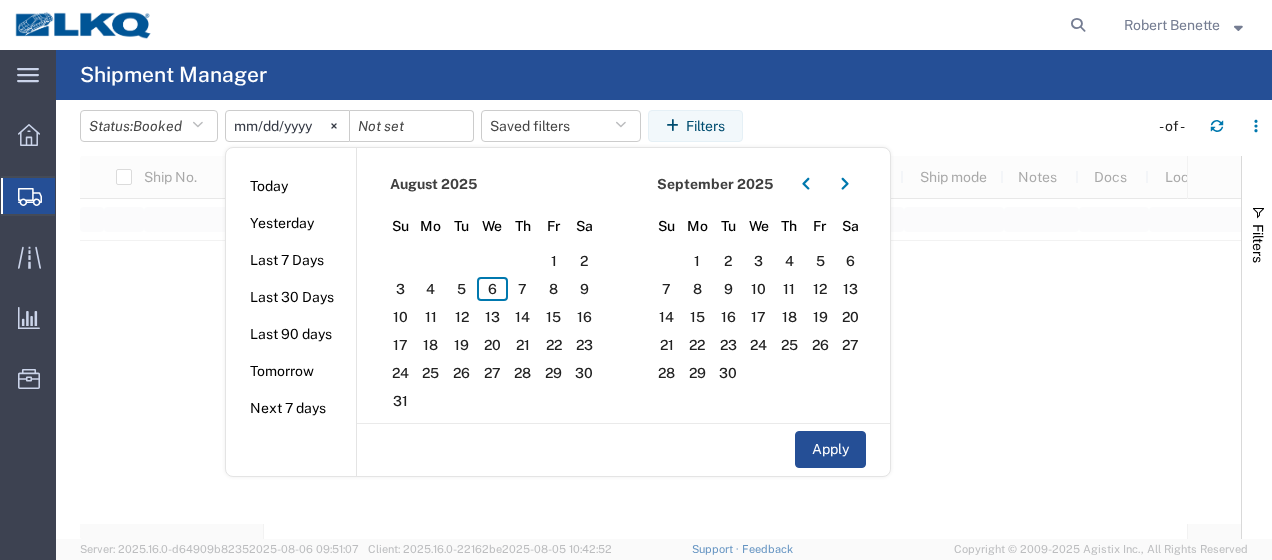 type on "2025-08-06" 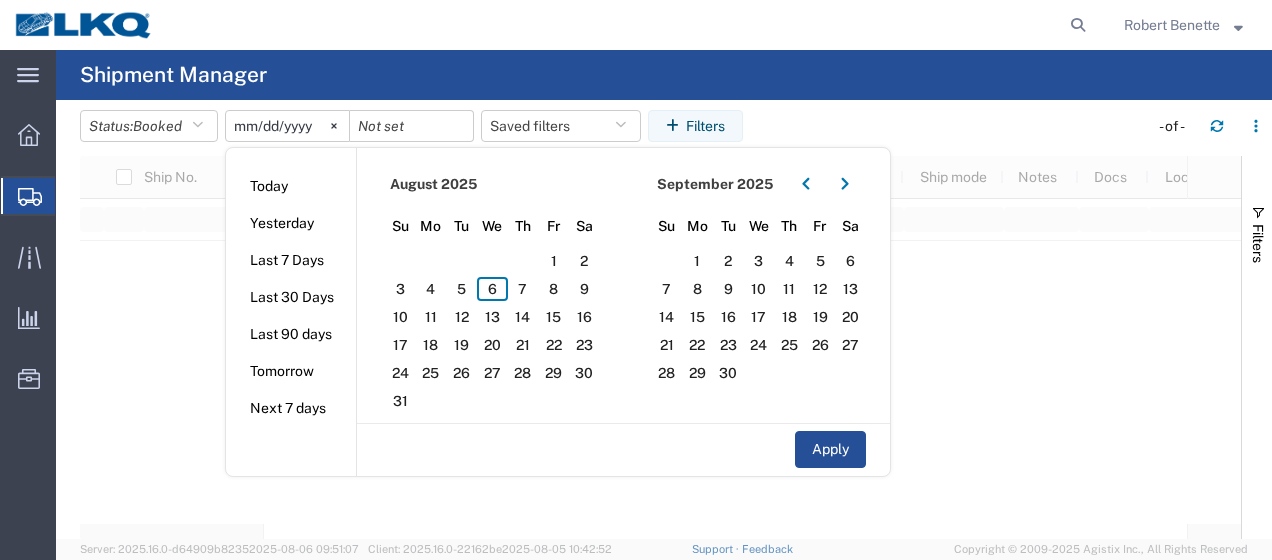 type on "[DATE]" 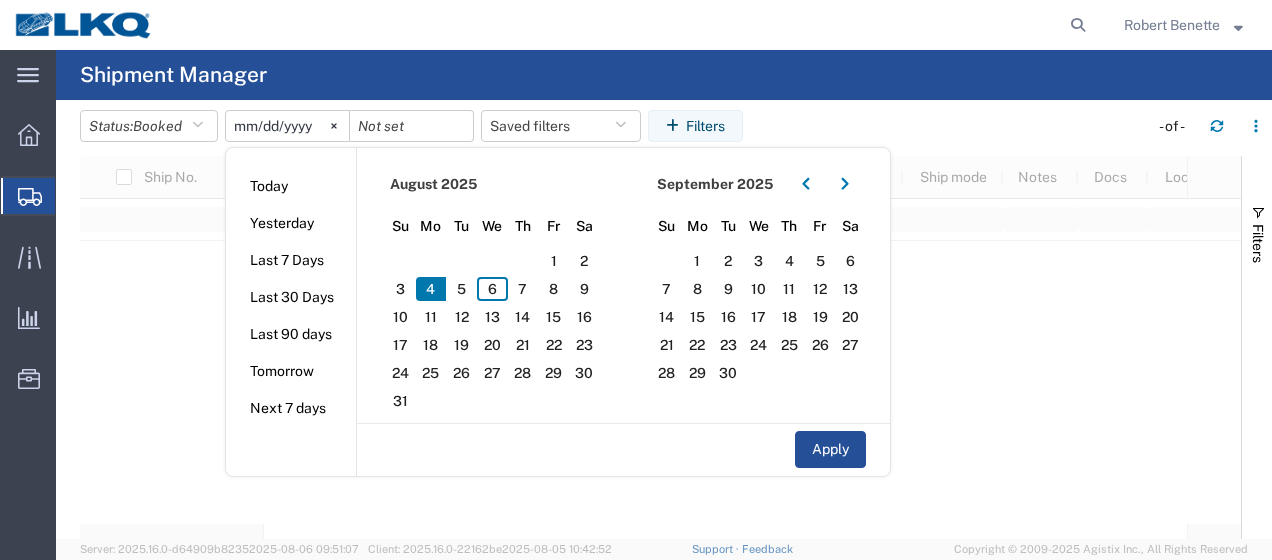 click on "[DATE]" 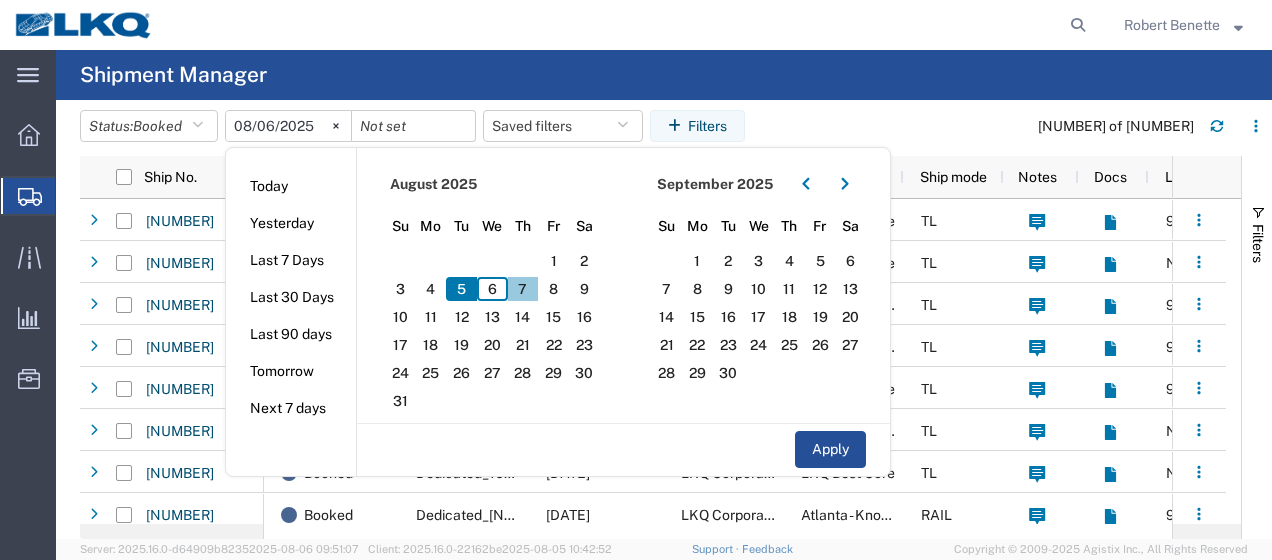 click on "7" 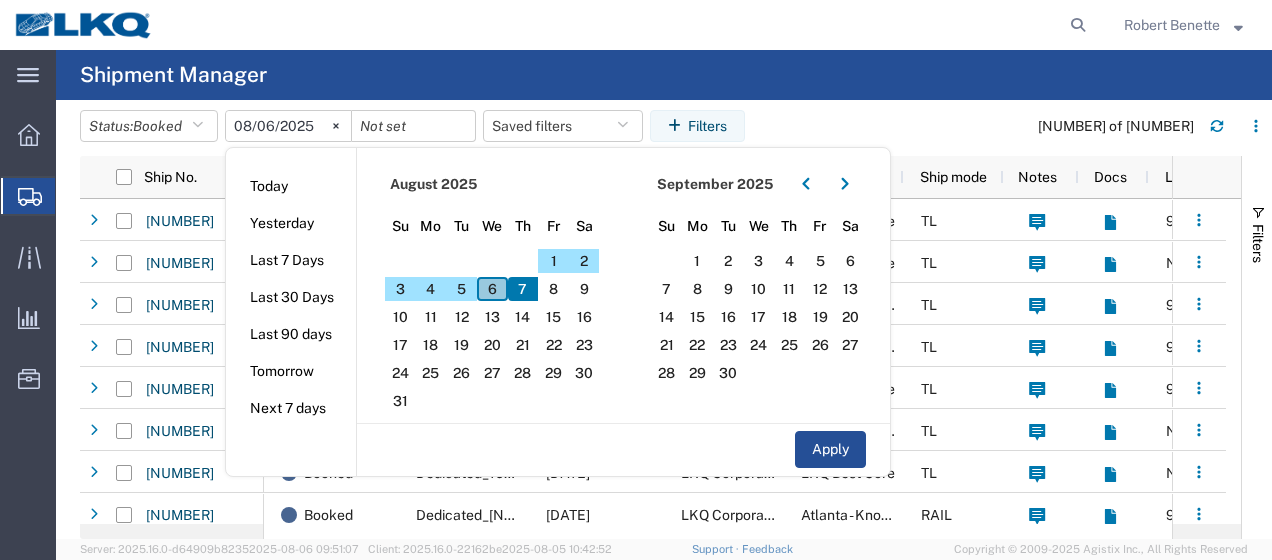 click on "6" 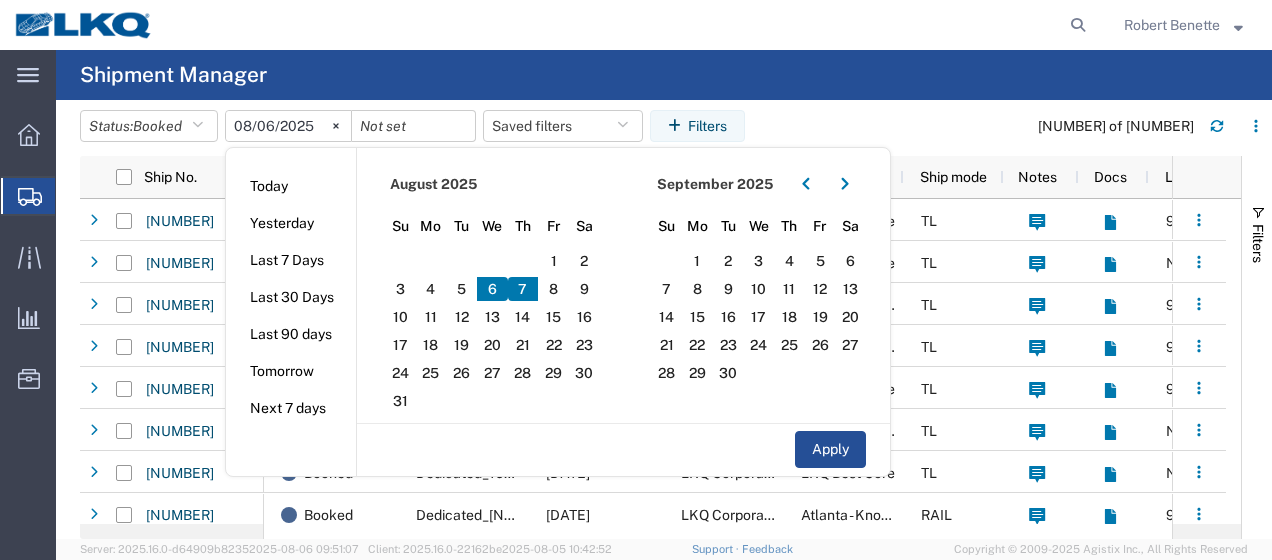 click on "6" 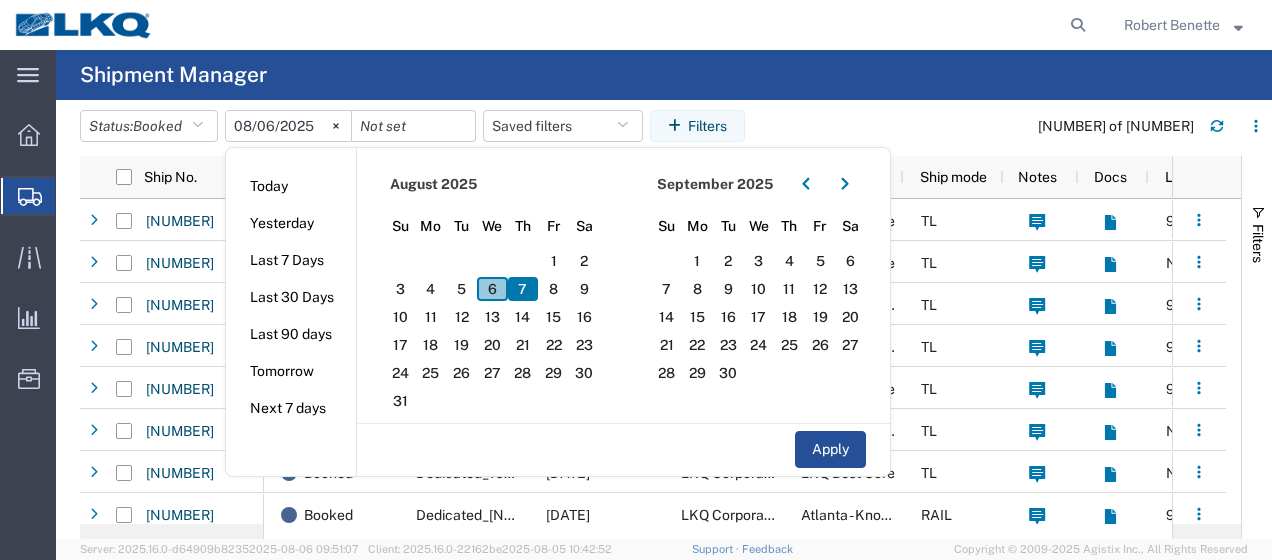 click on "6" 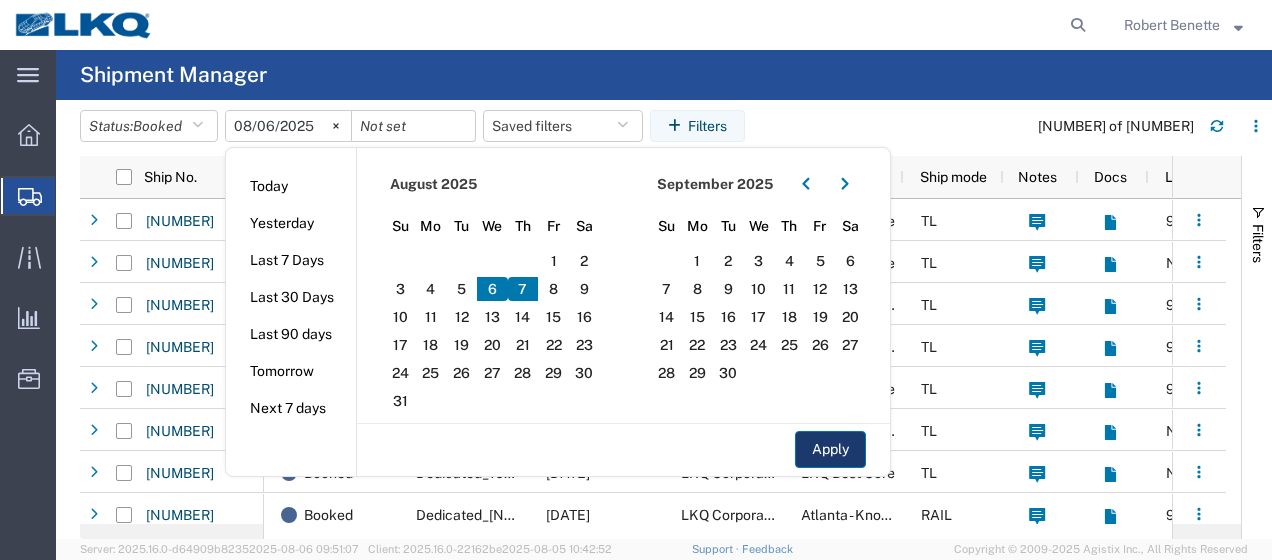 click on "Apply" 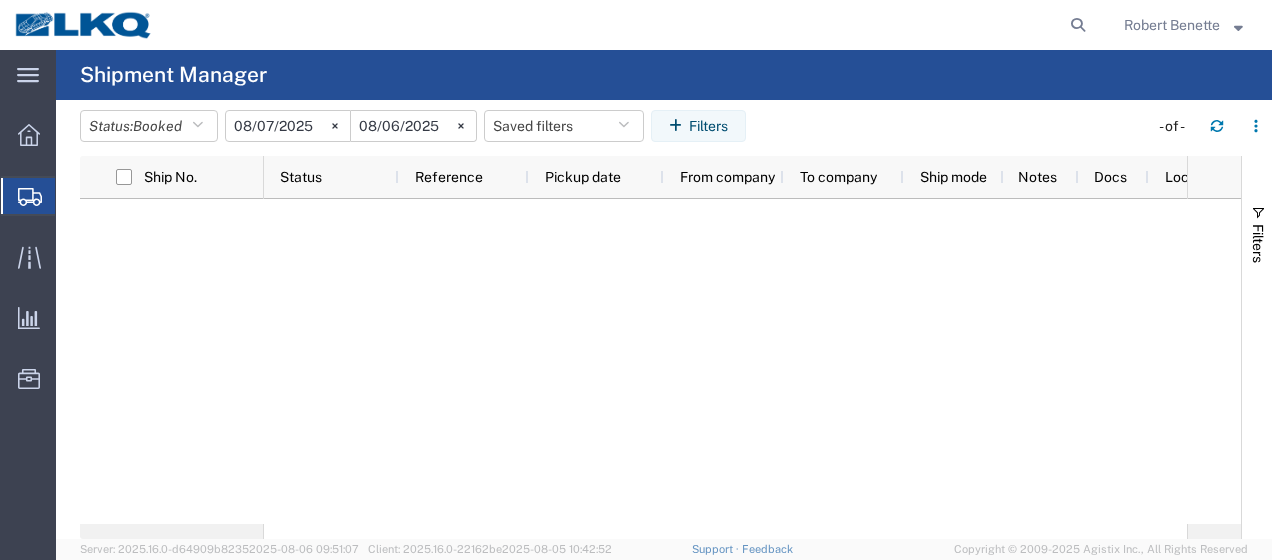 click on "2025-08-07" 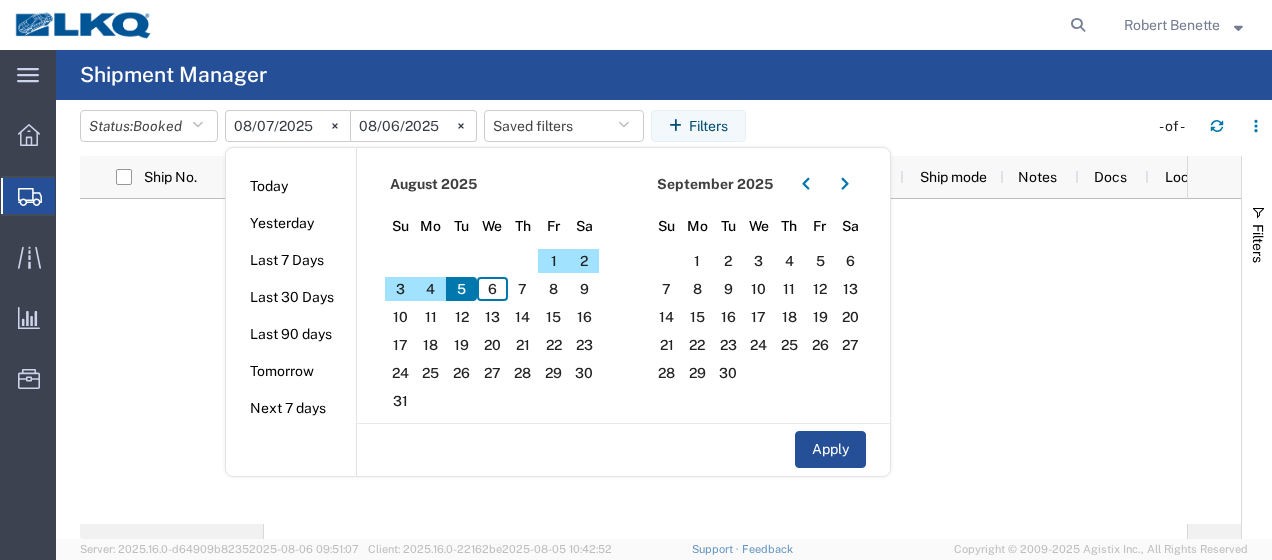 type on "2025-08-06" 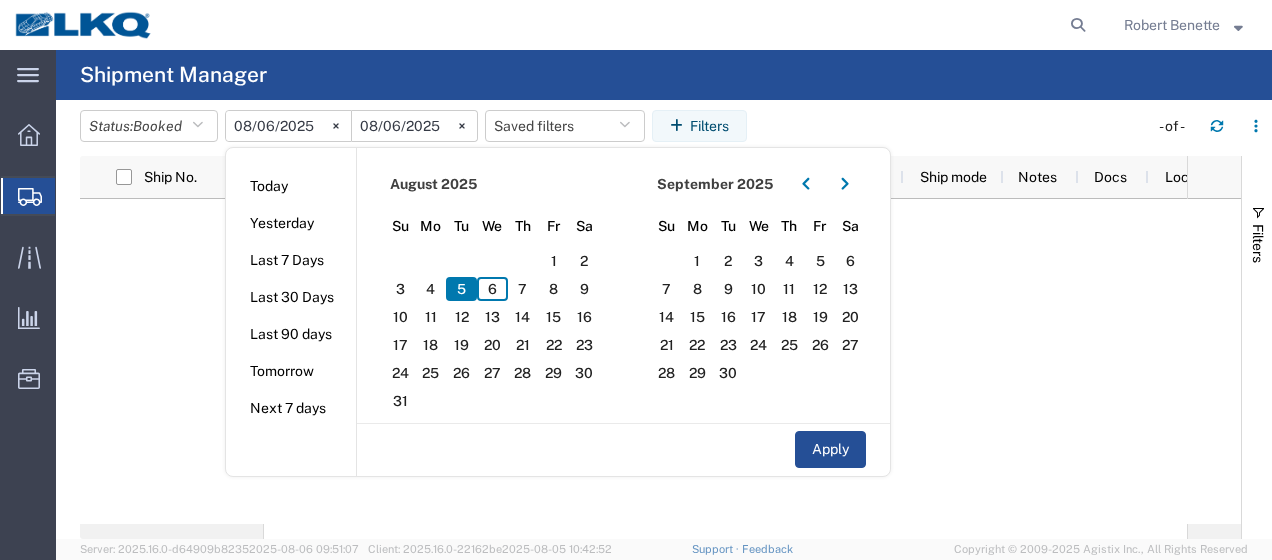click on "2025-08-06" 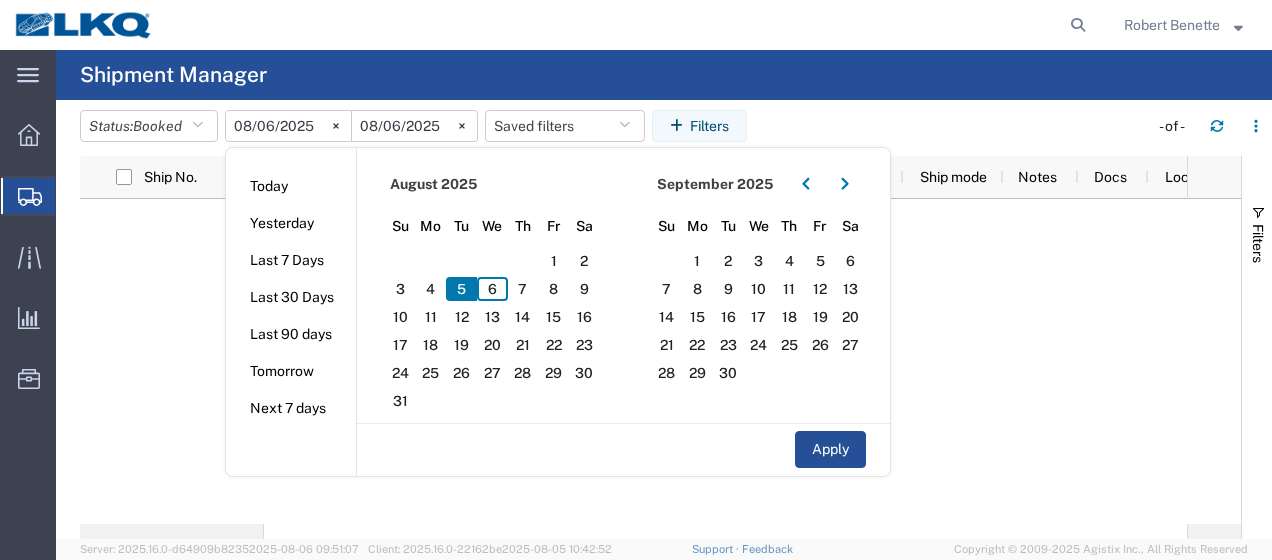 type on "2025-08-07" 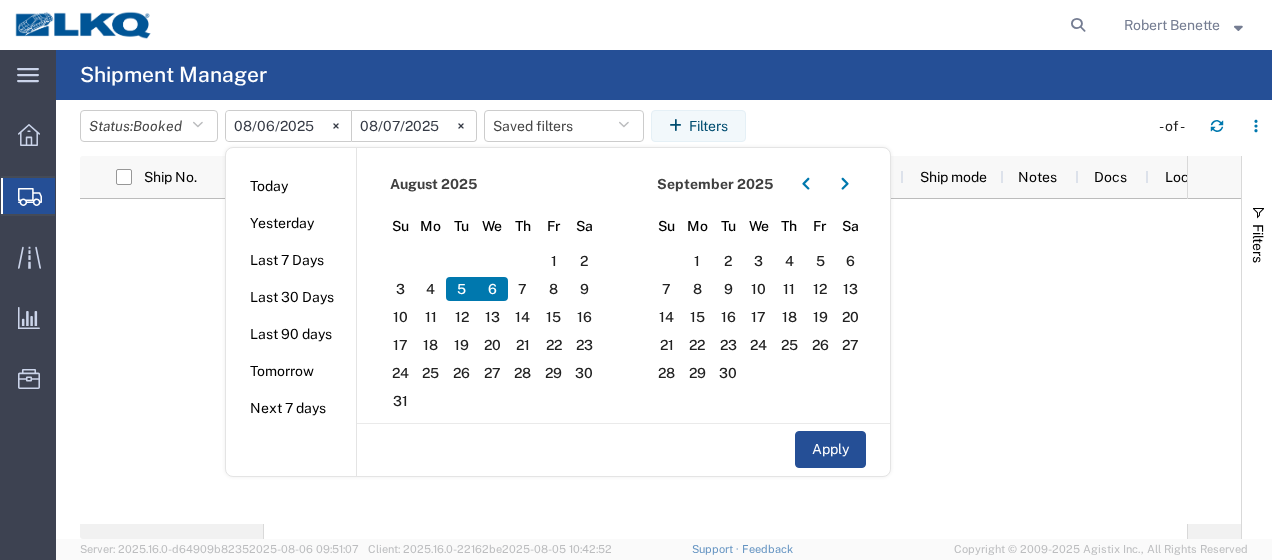 click on "6" 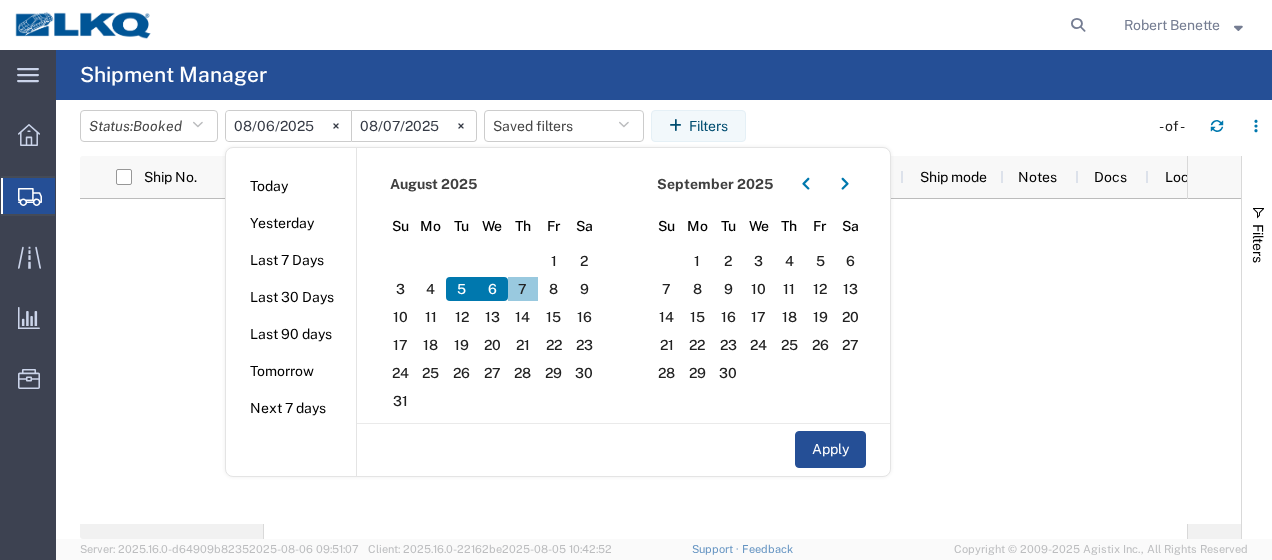 click on "7" 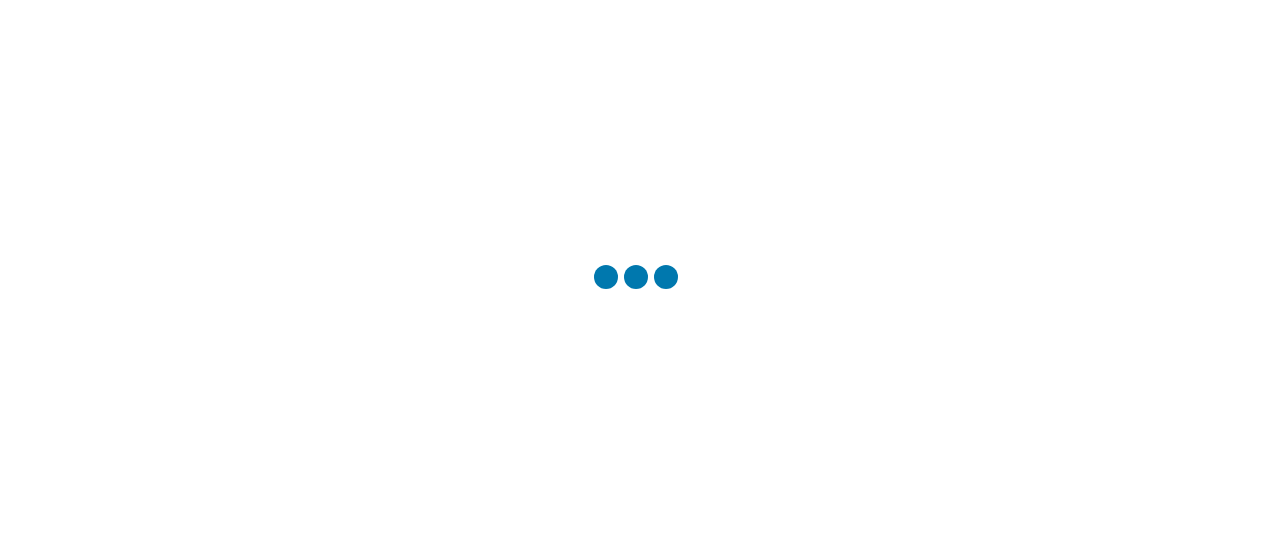 scroll, scrollTop: 0, scrollLeft: 0, axis: both 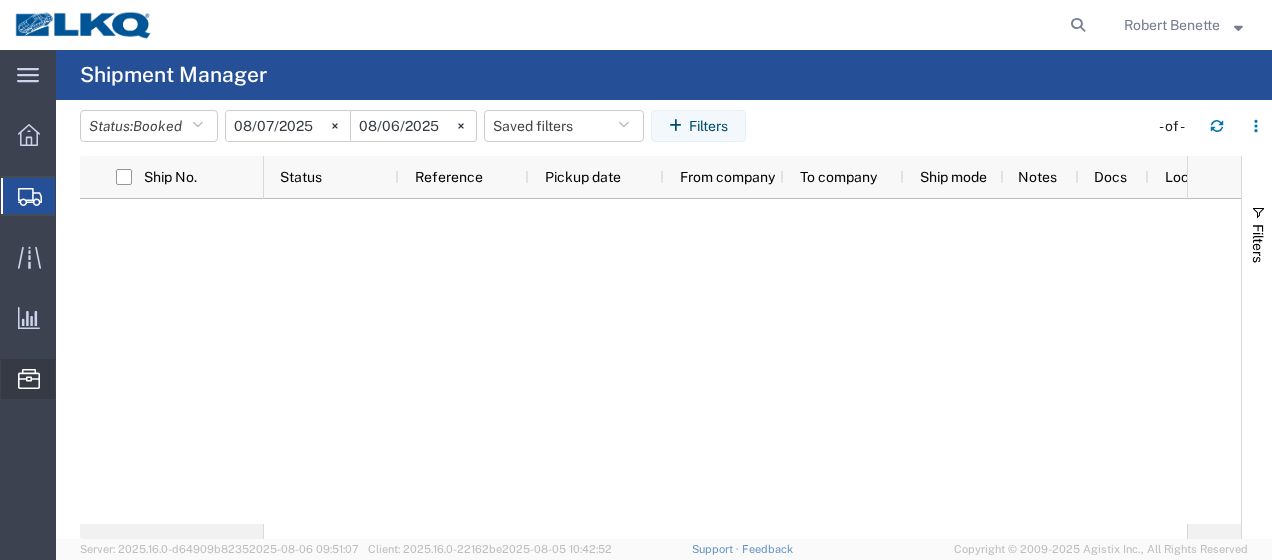 click 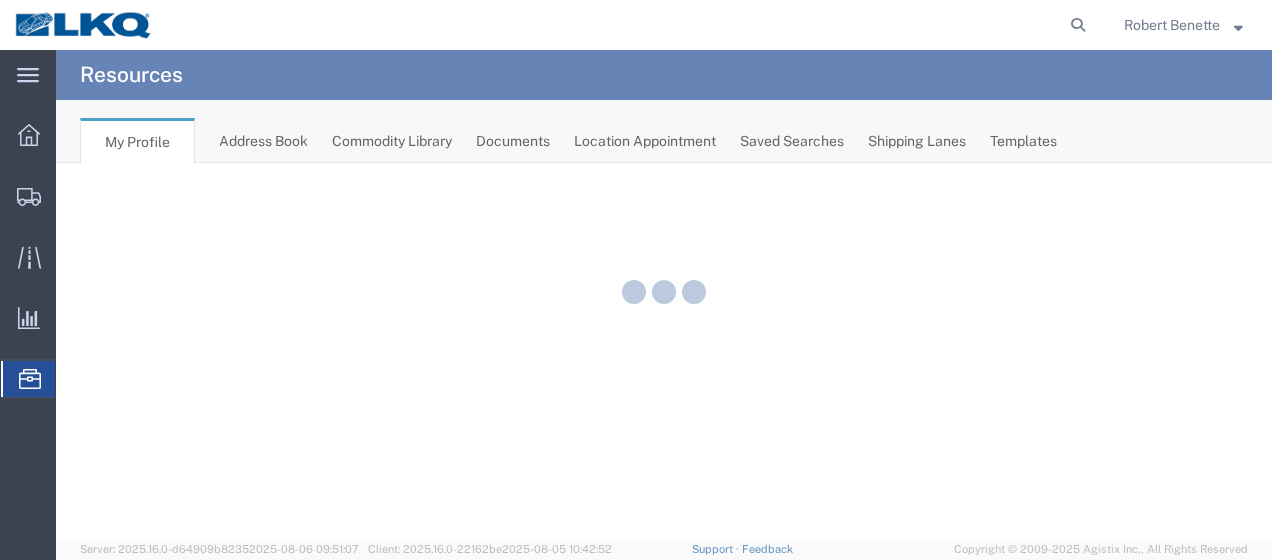 scroll, scrollTop: 0, scrollLeft: 0, axis: both 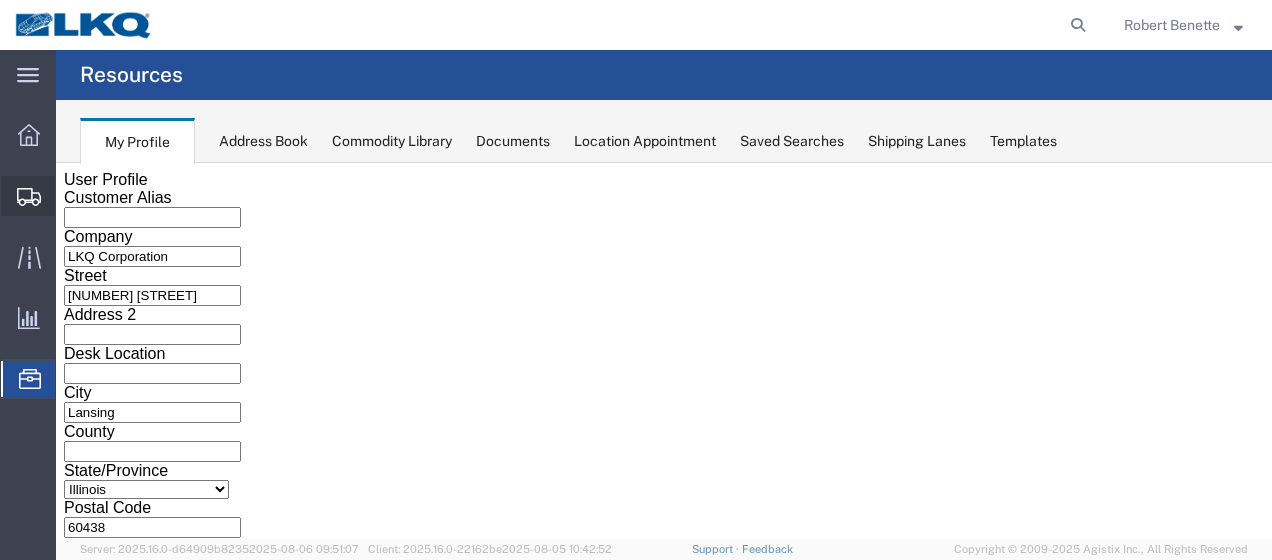 click 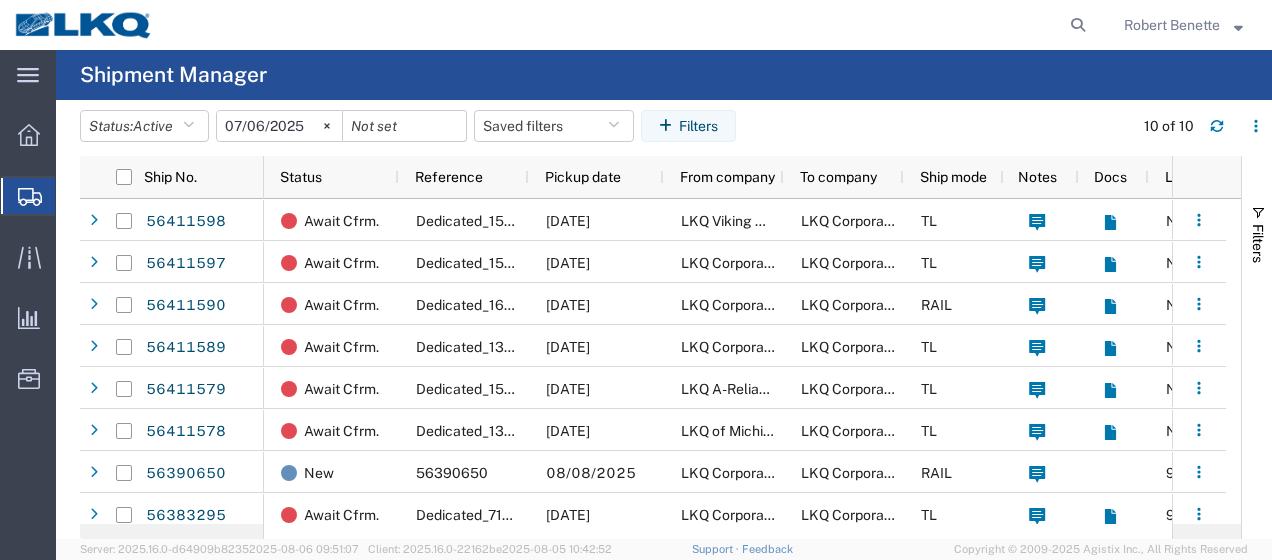 click on "Shipment Manager" 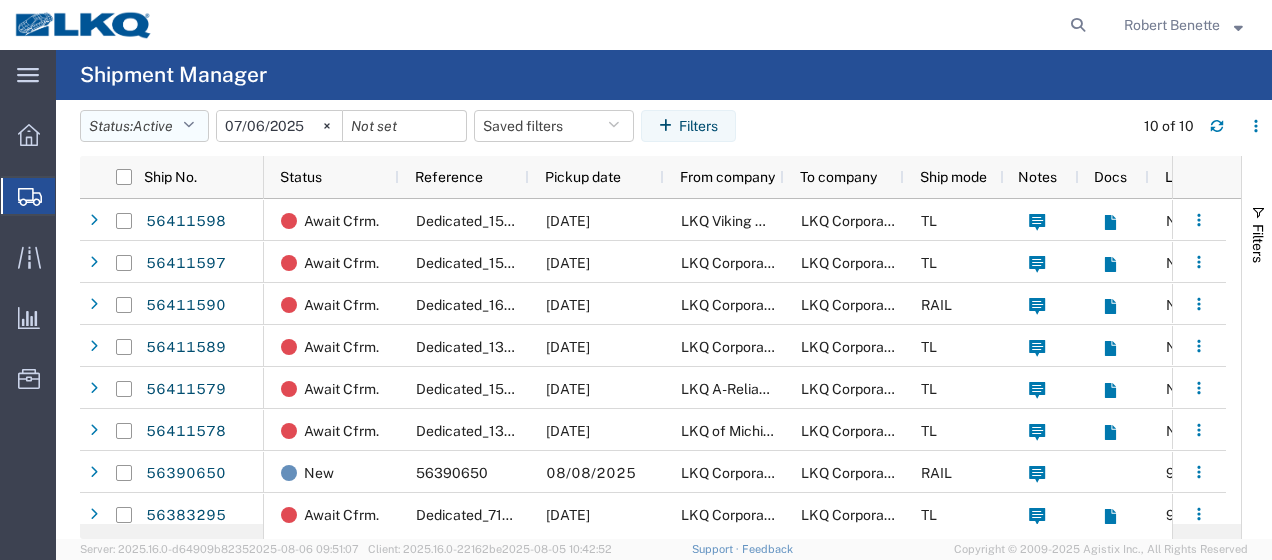 click on "Status:  Active" 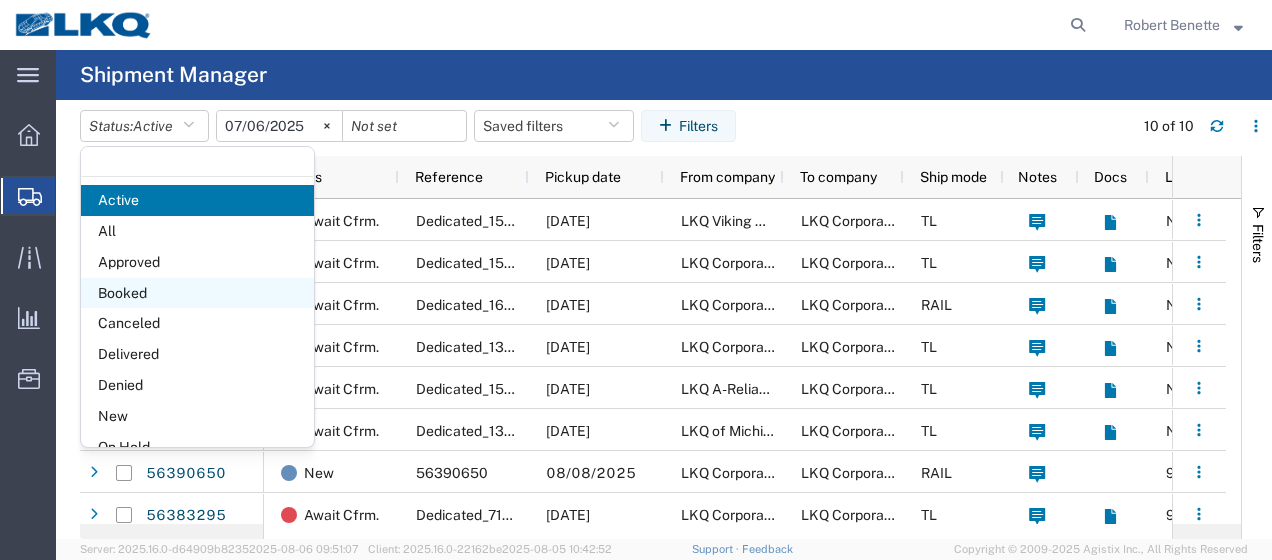 click on "Booked" 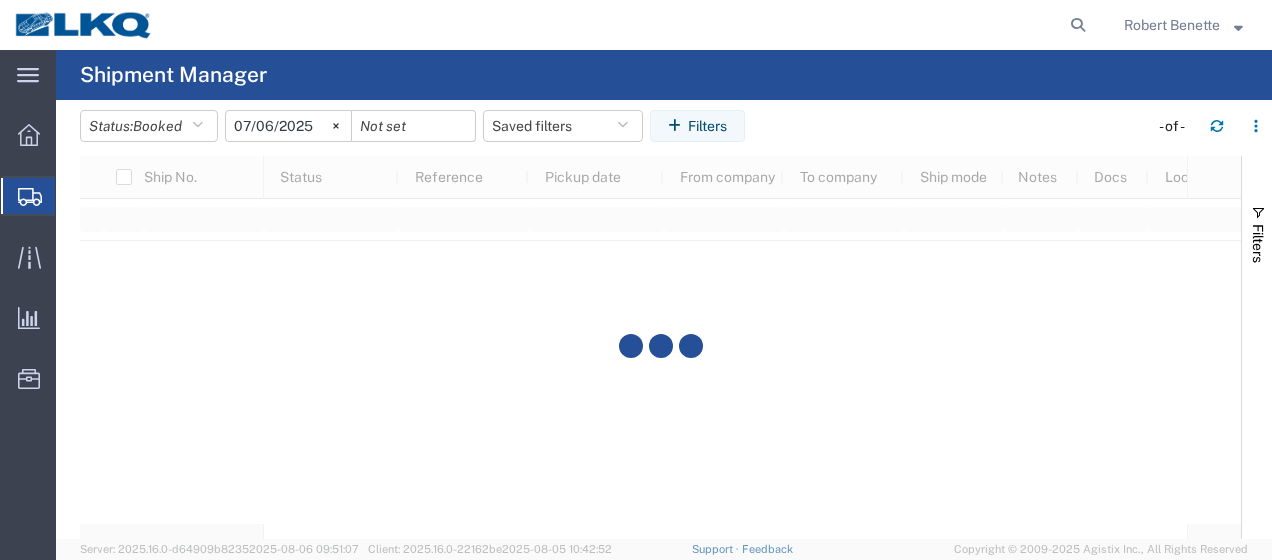 click on "2025-07-06" 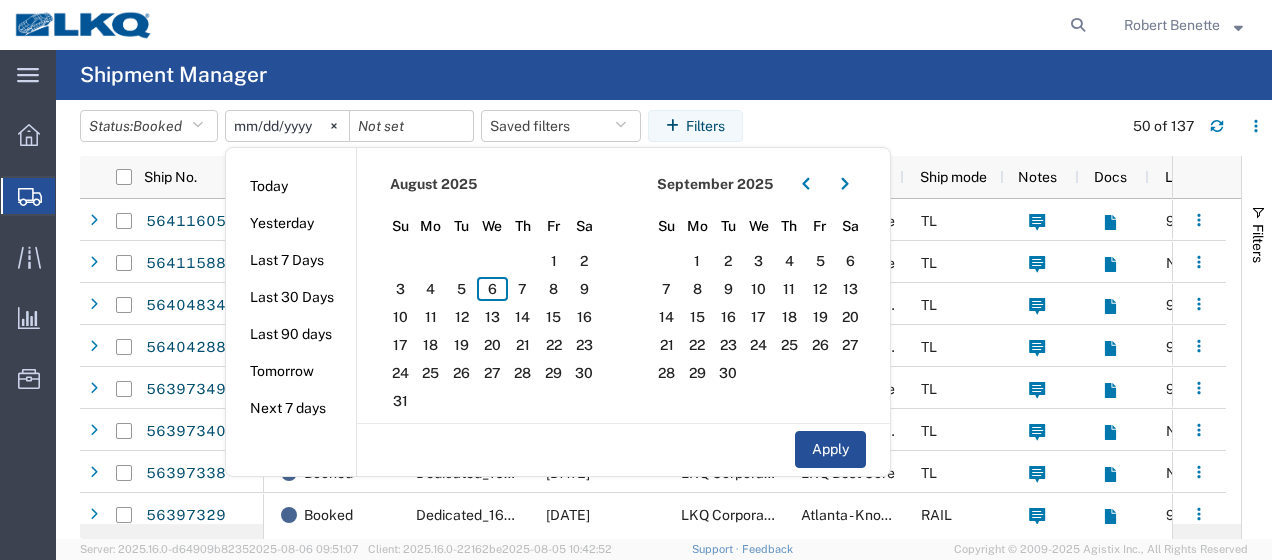 type on "2025-08-06" 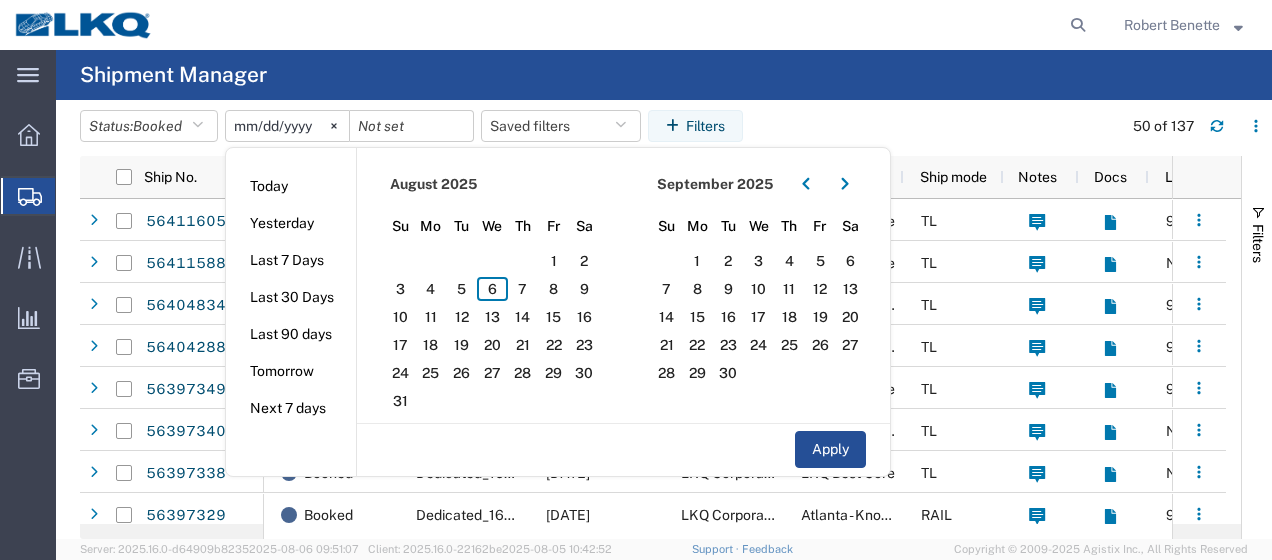 type on "2025-08-06" 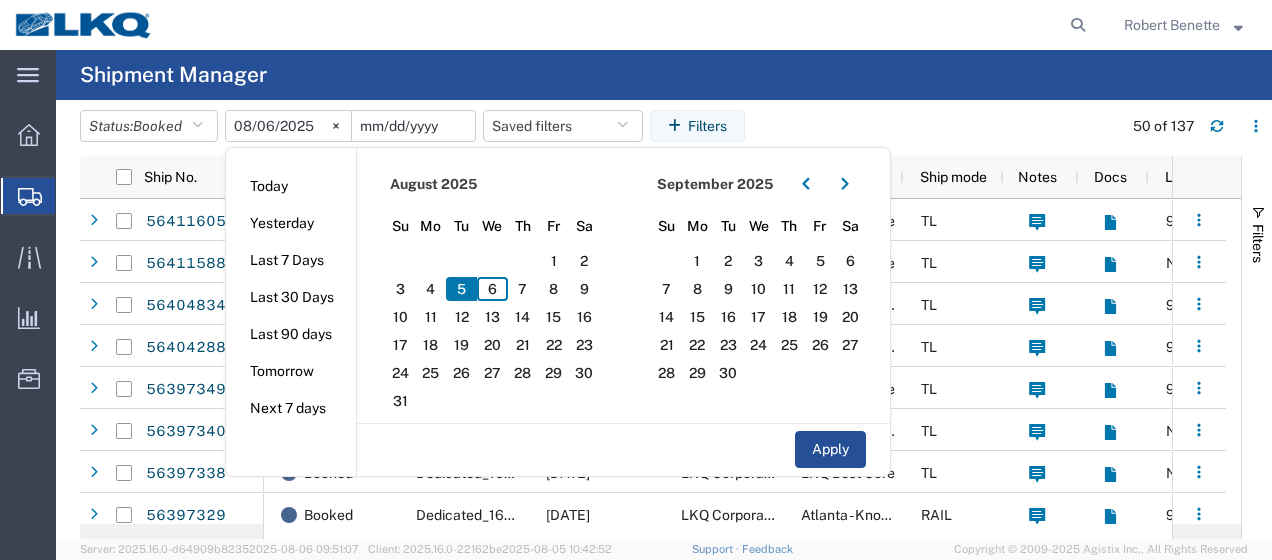 click 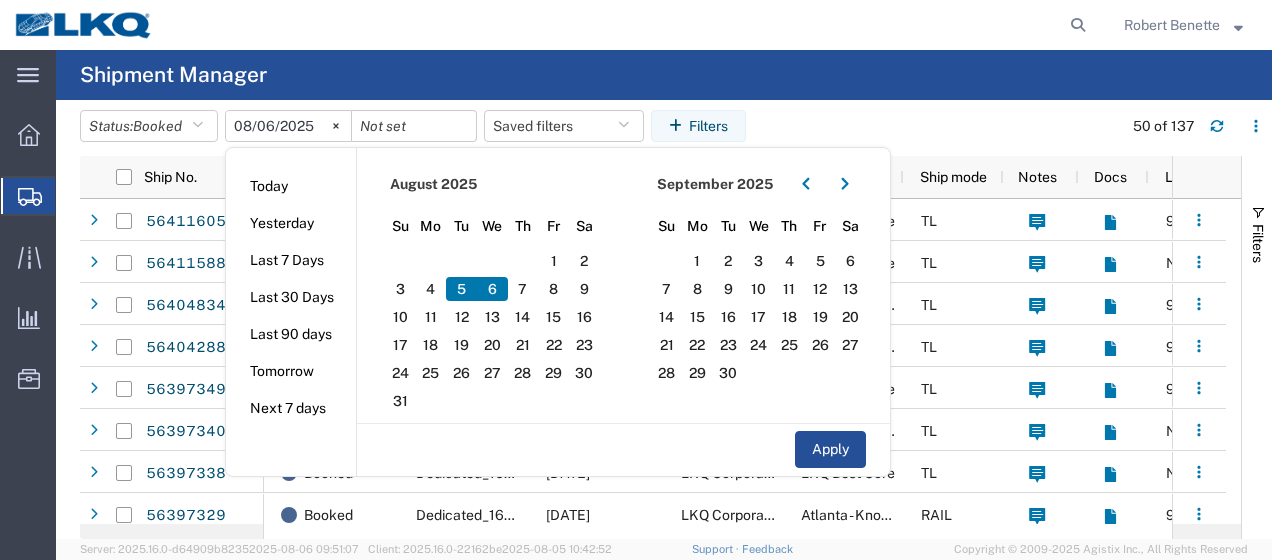 click on "6" 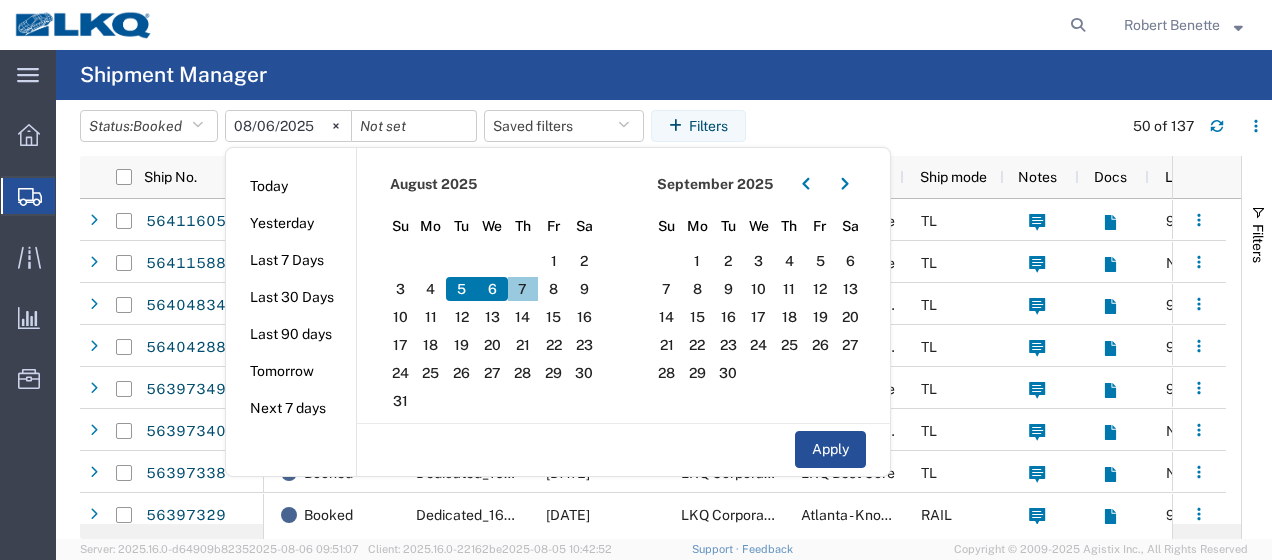 click on "7" 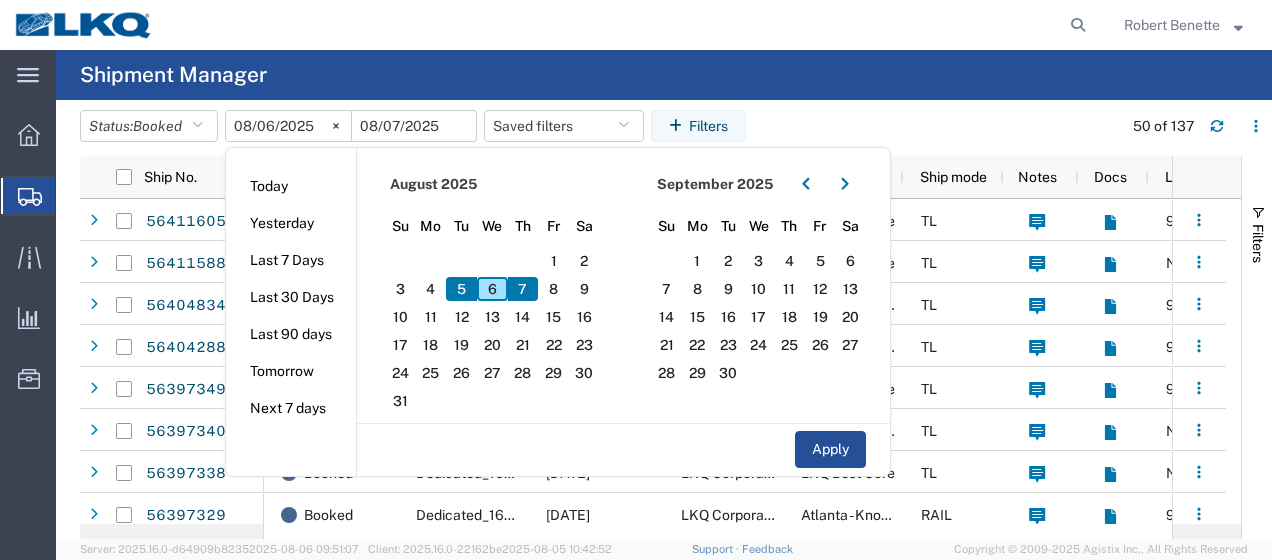 click on "2025-08-07" 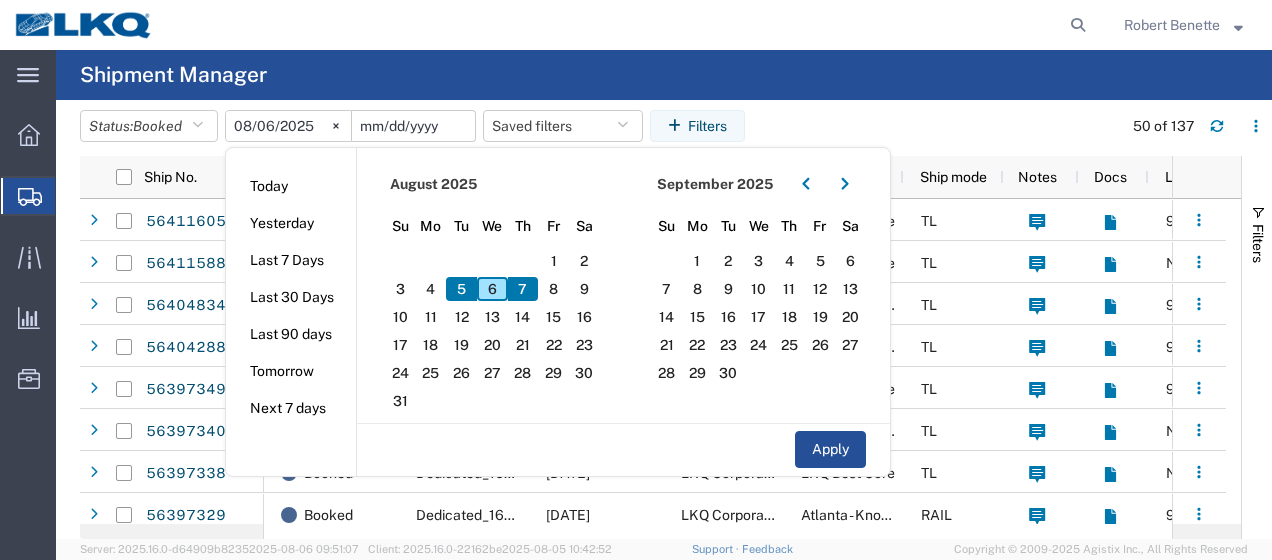 type on "2025-08-07" 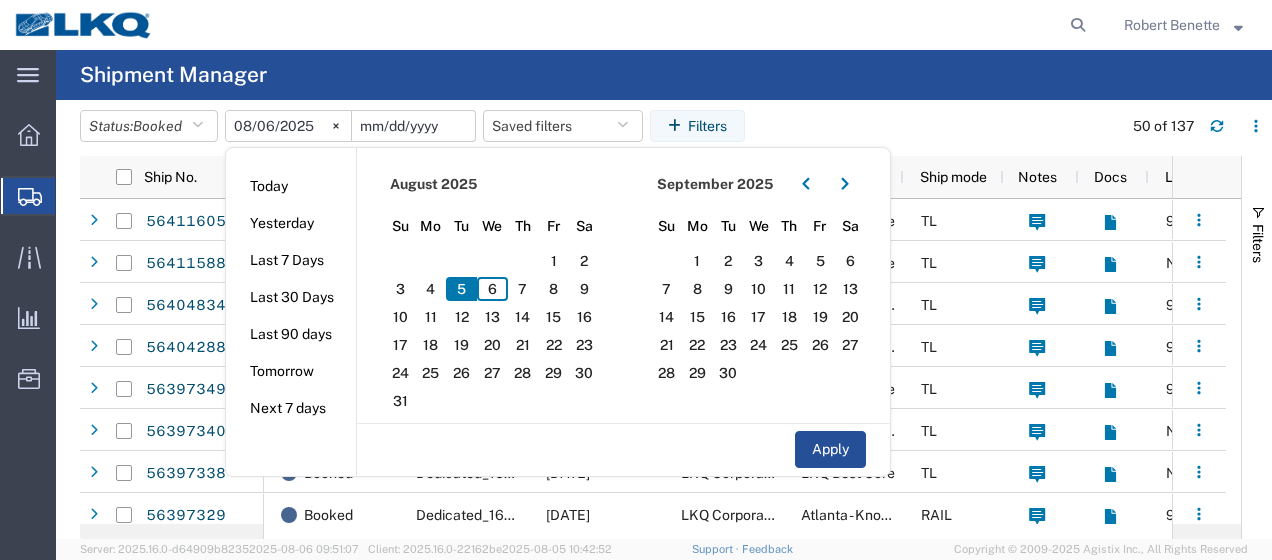 type on "2025-08-07" 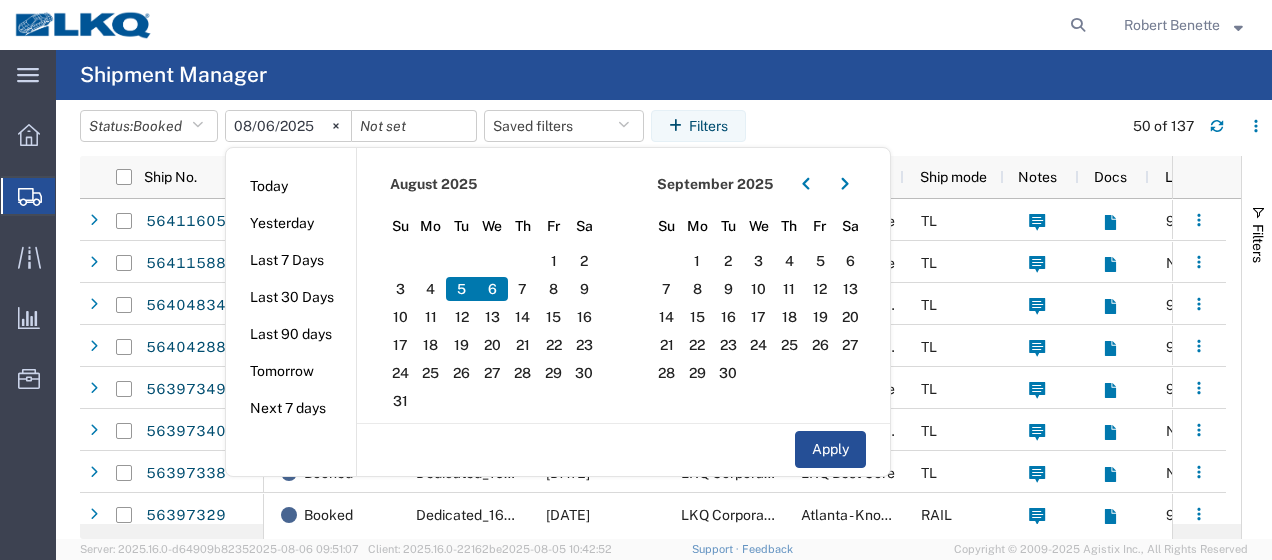 click on "6" 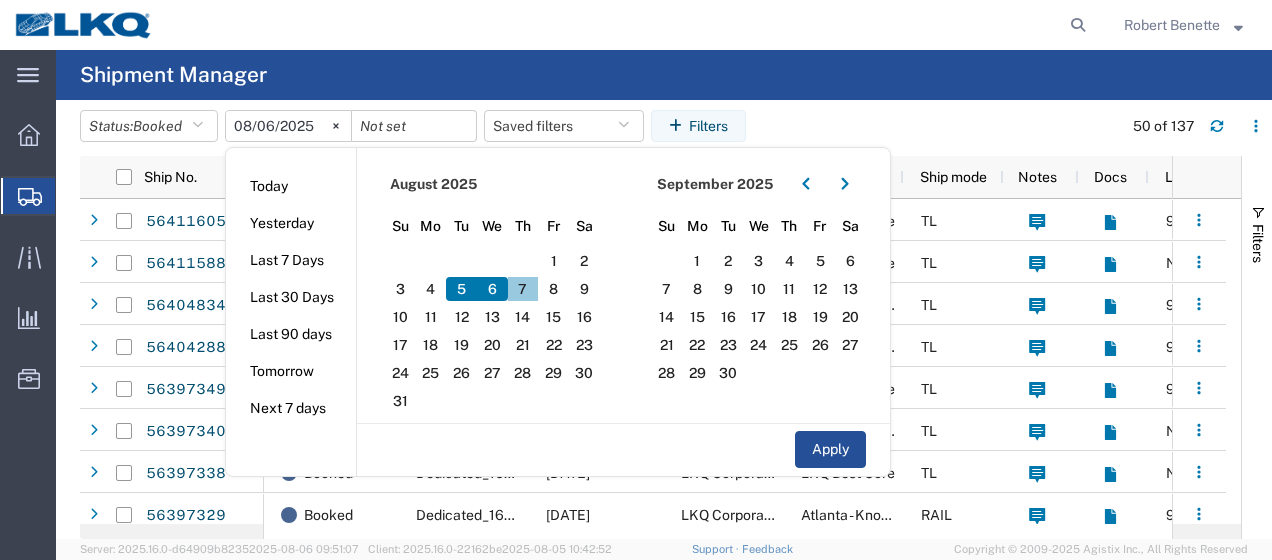 click on "7" 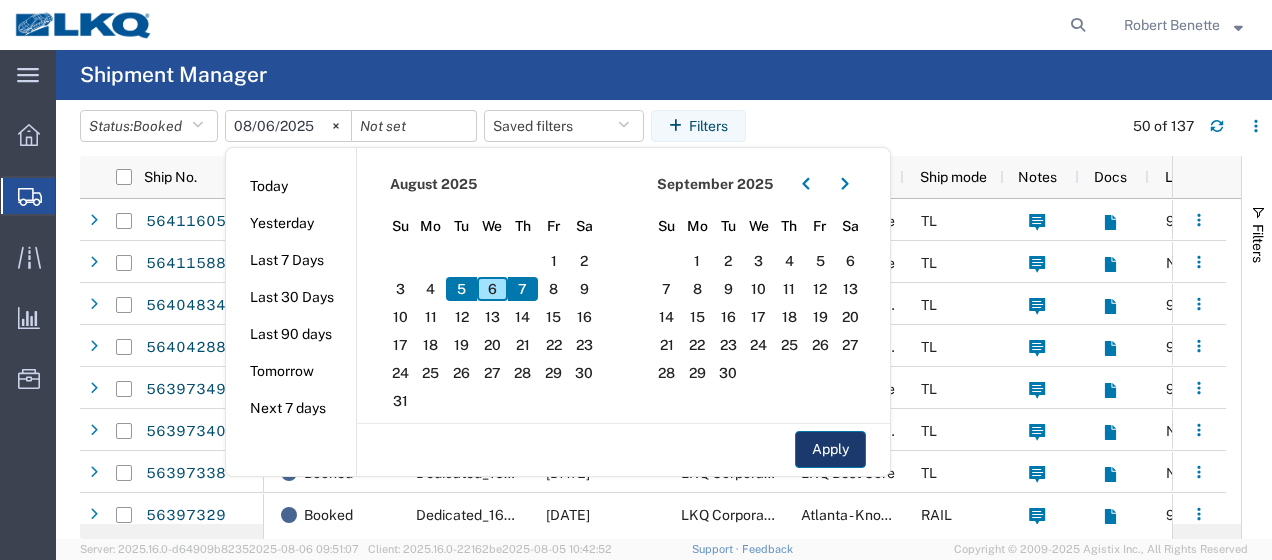 click on "Apply" 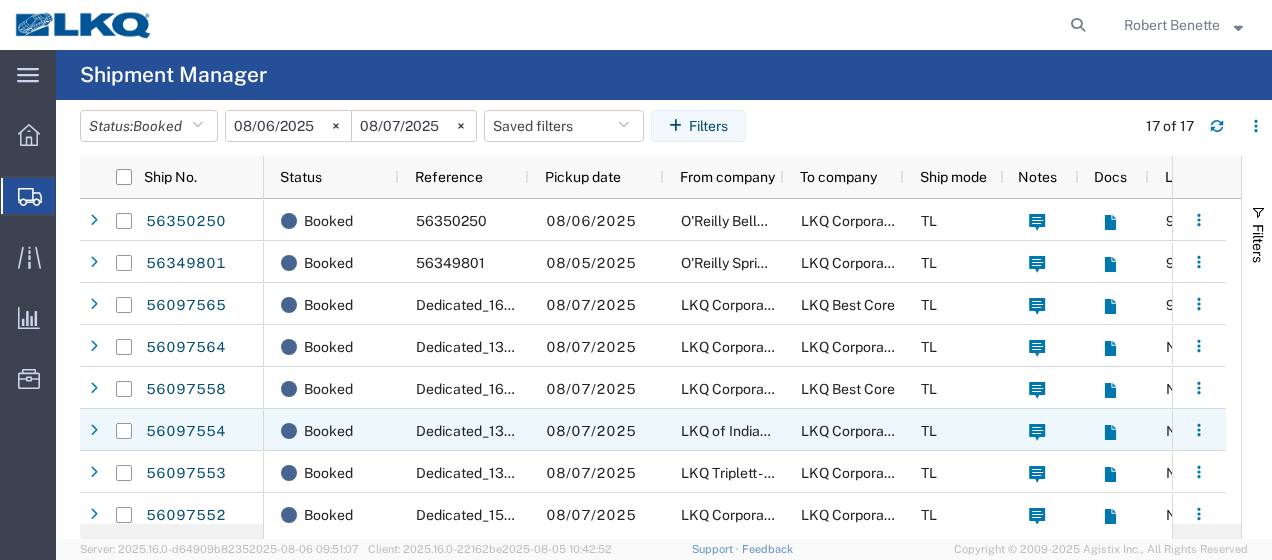scroll, scrollTop: 166, scrollLeft: 0, axis: vertical 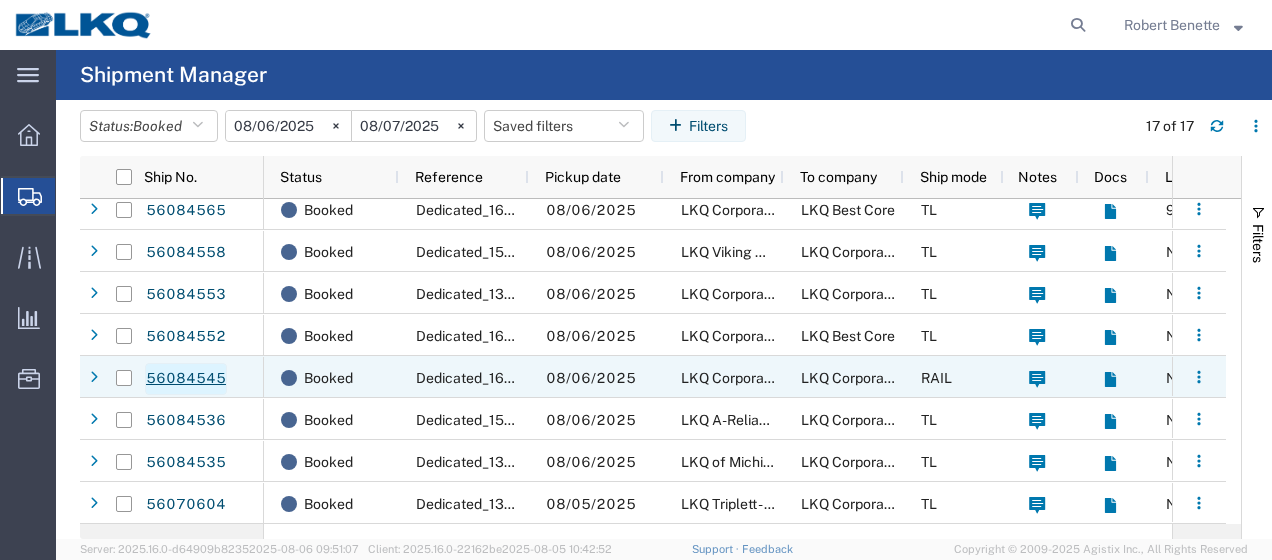 click on "56084545" 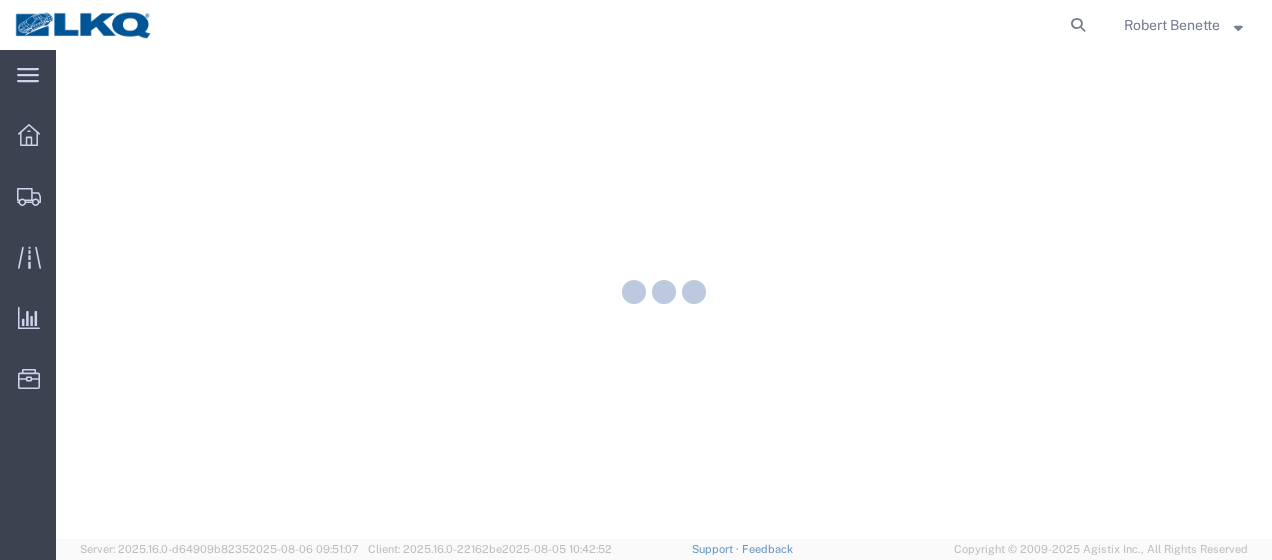 scroll, scrollTop: 0, scrollLeft: 0, axis: both 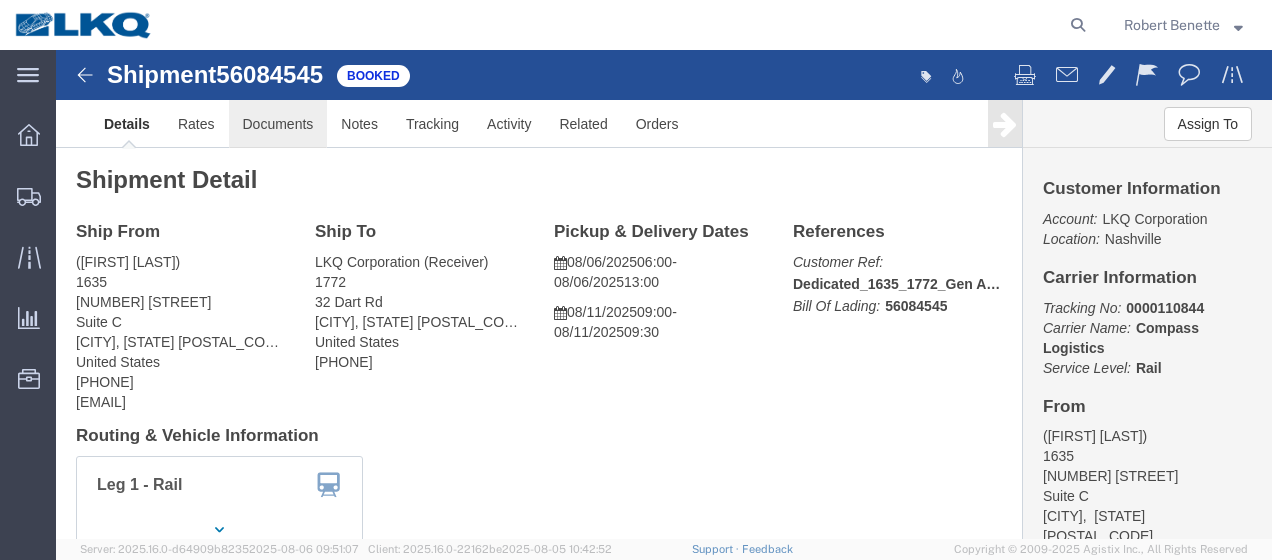click on "Documents" 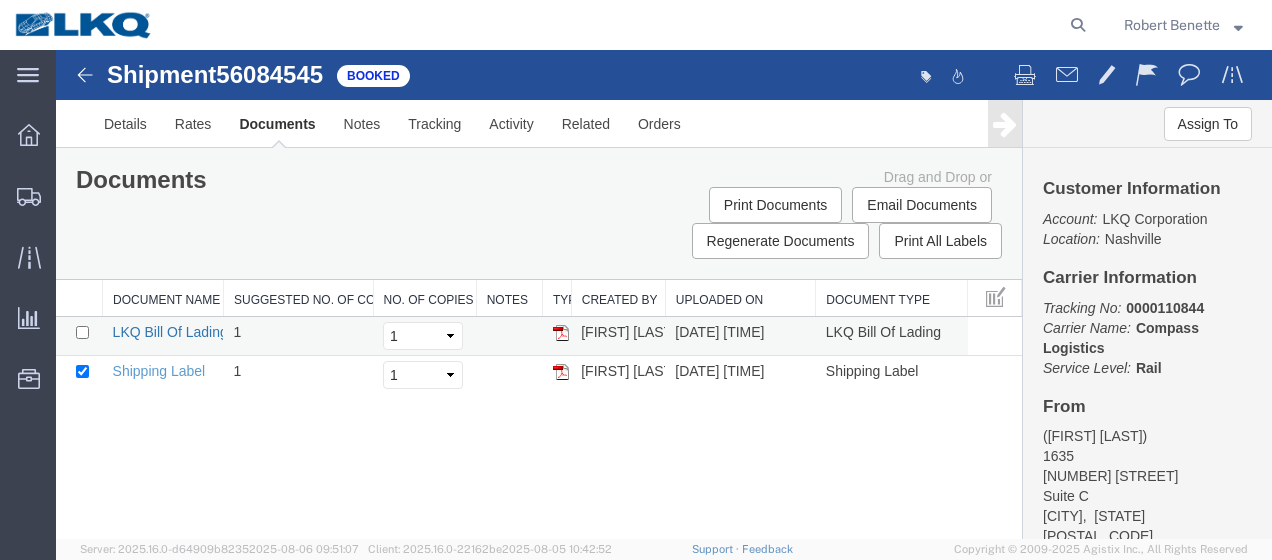 click on "LKQ Bill Of Lading" at bounding box center (170, 332) 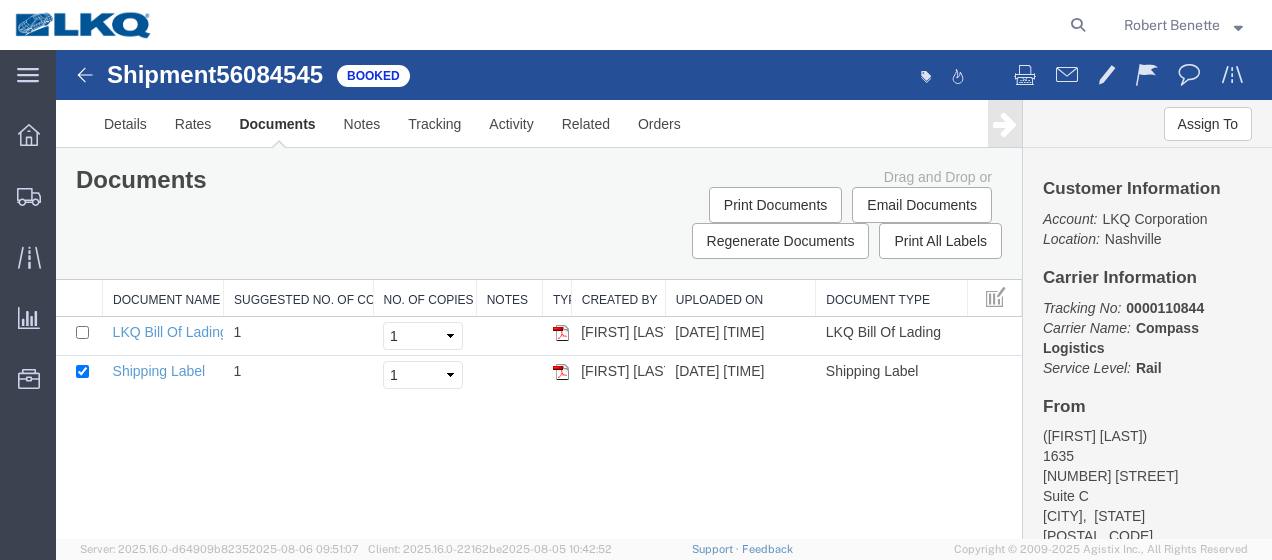 click at bounding box center [85, 75] 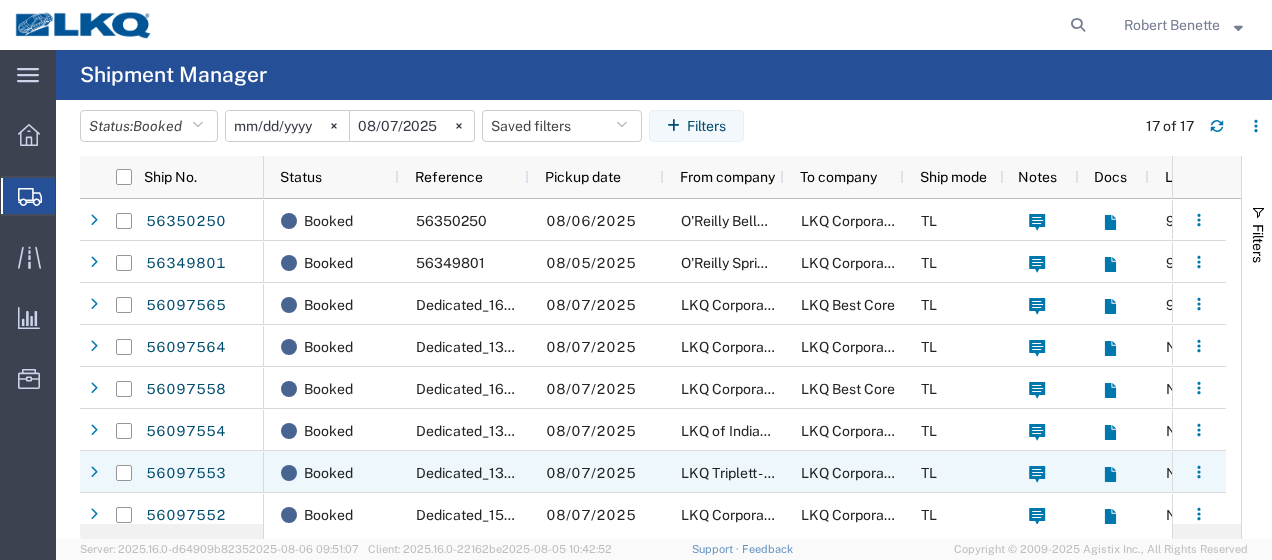 scroll, scrollTop: 262, scrollLeft: 0, axis: vertical 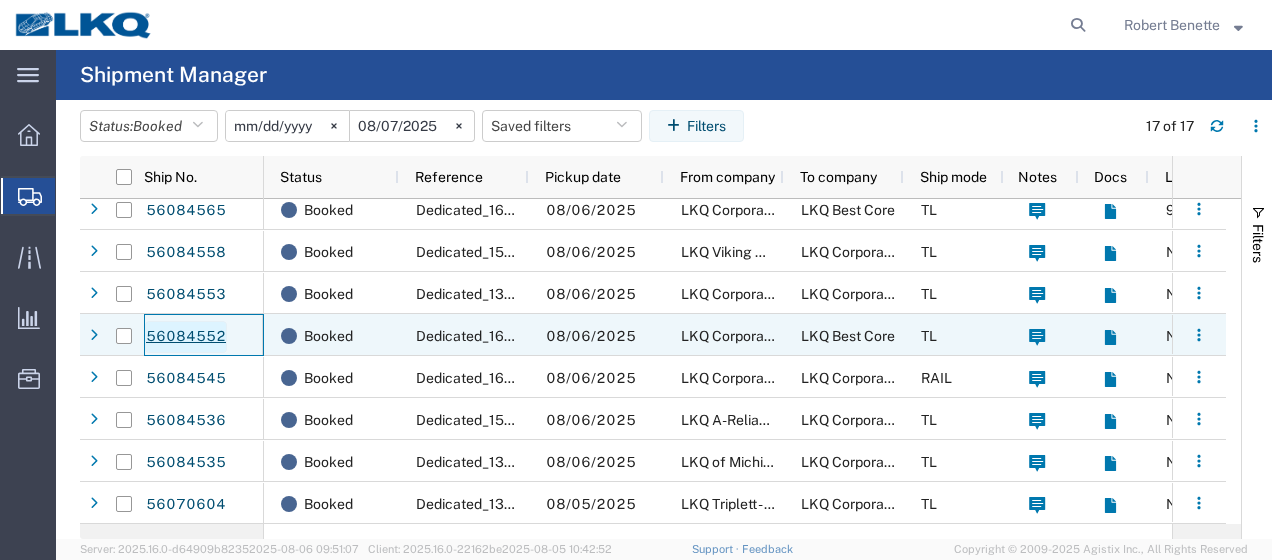 click on "56084552" 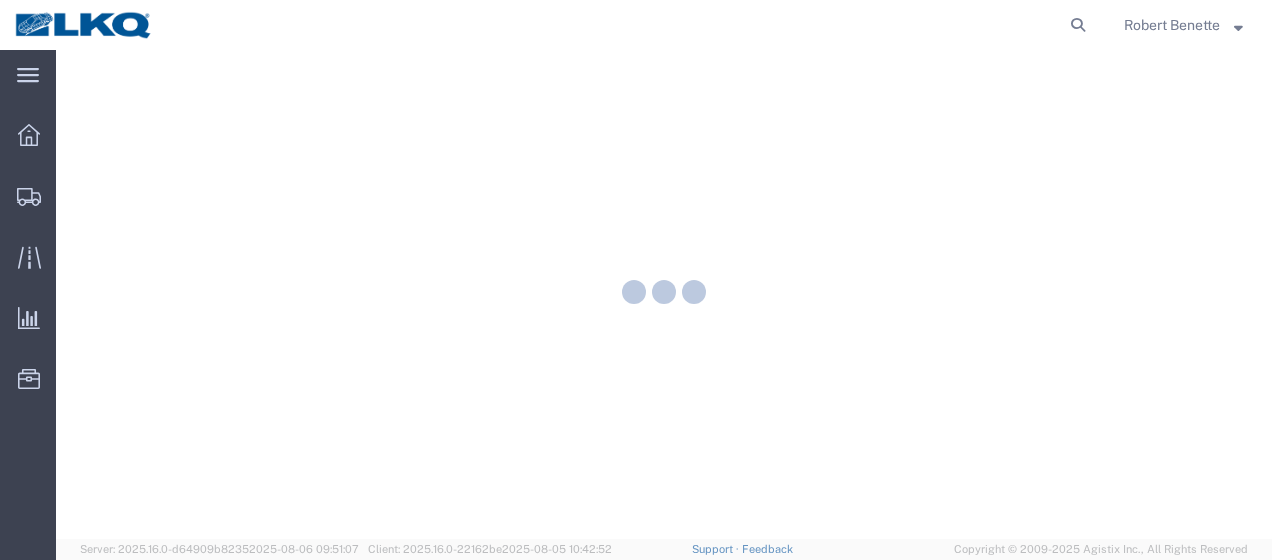 scroll, scrollTop: 0, scrollLeft: 0, axis: both 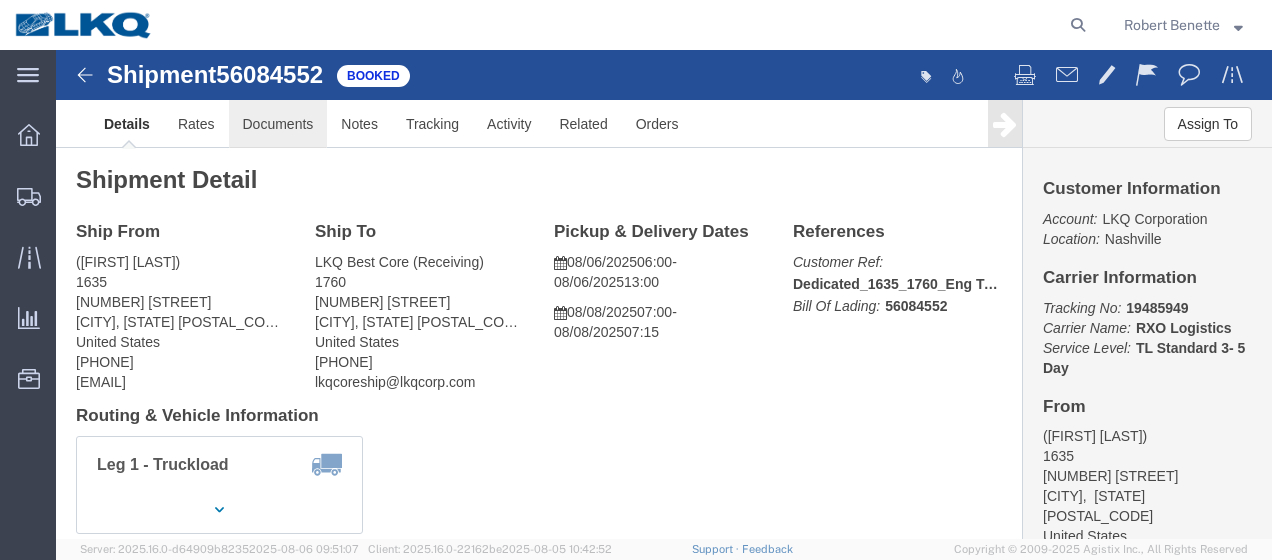 click on "Documents" 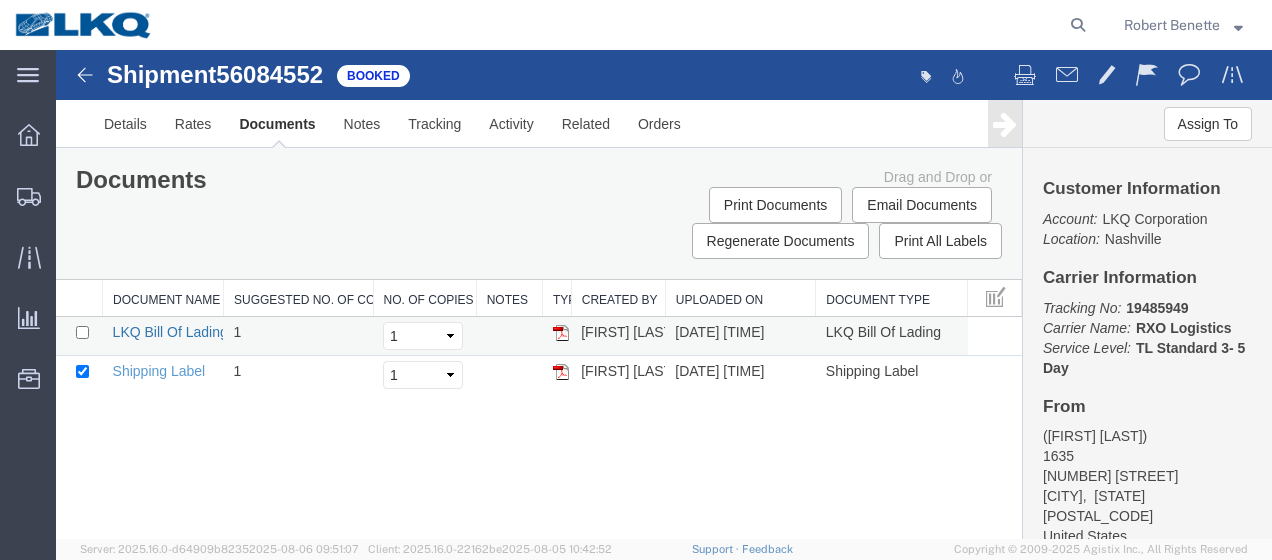 click on "LKQ Bill Of Lading" at bounding box center (170, 332) 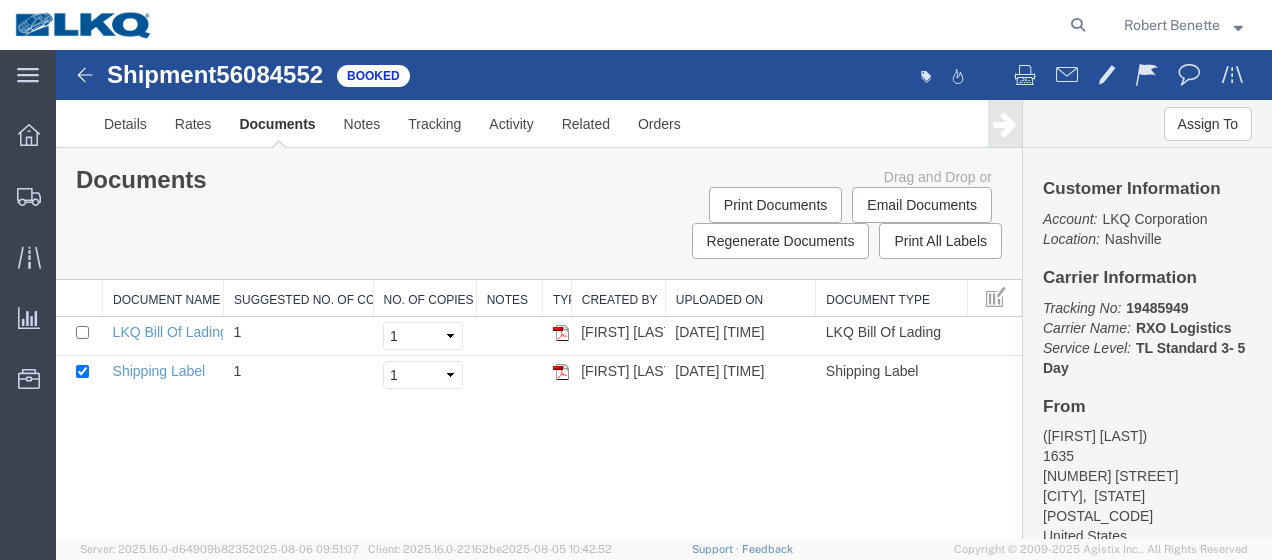 click at bounding box center (85, 75) 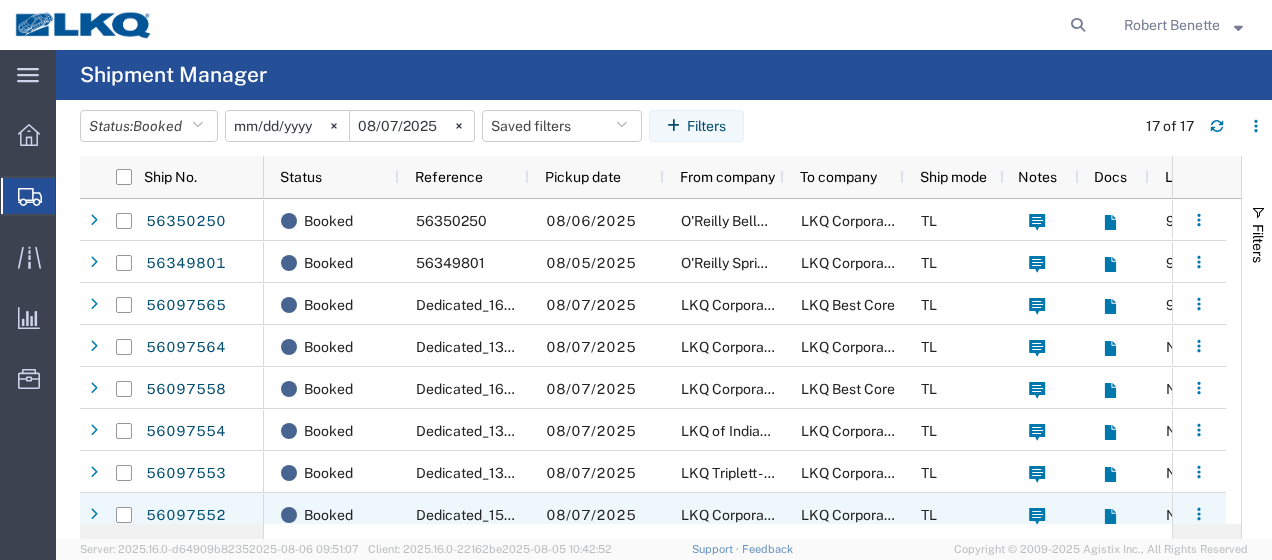 scroll, scrollTop: 200, scrollLeft: 0, axis: vertical 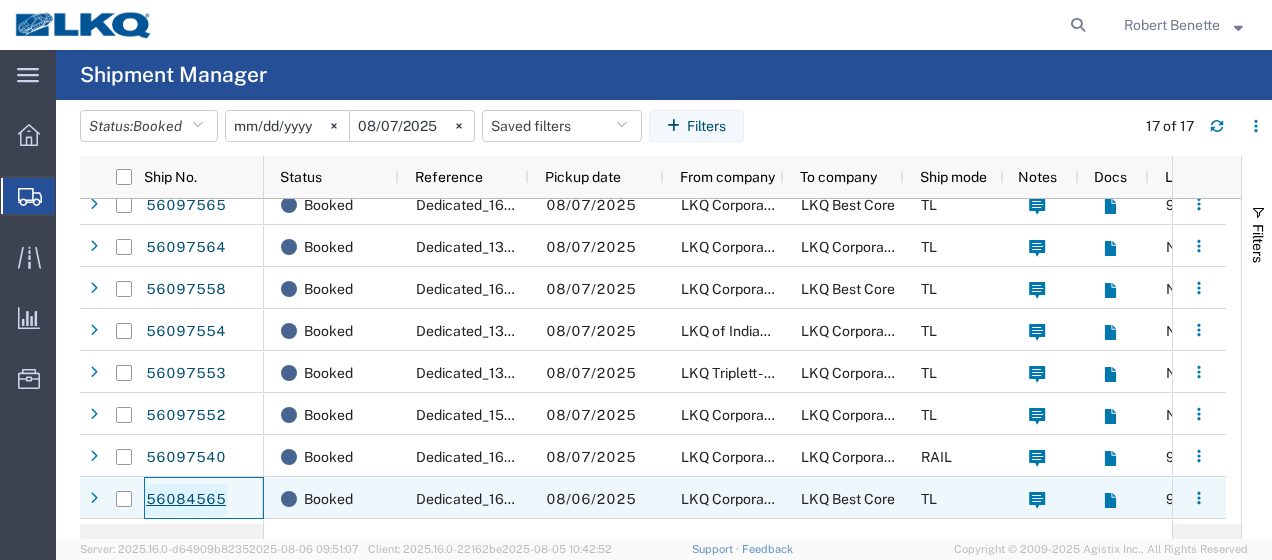 click on "56084565" 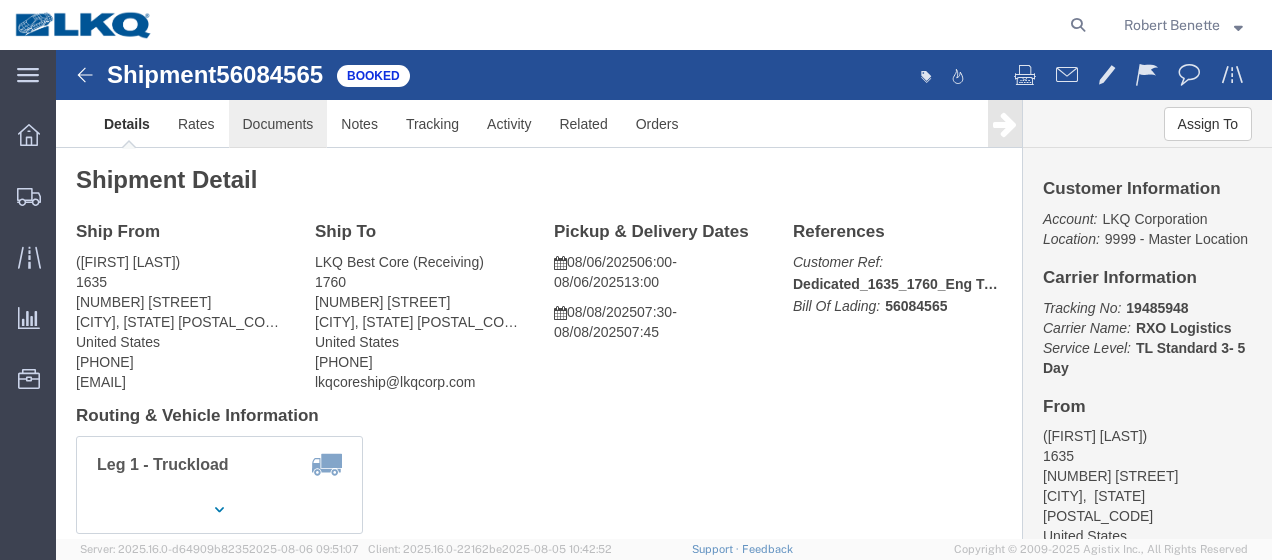 click on "Documents" 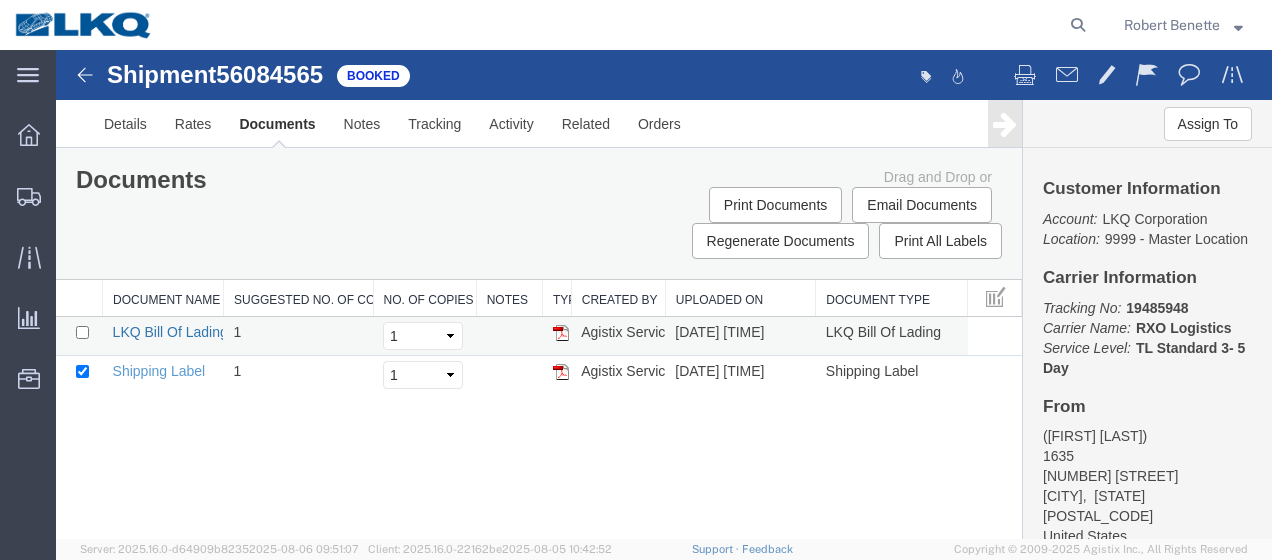 click on "LKQ Bill Of Lading" at bounding box center (170, 332) 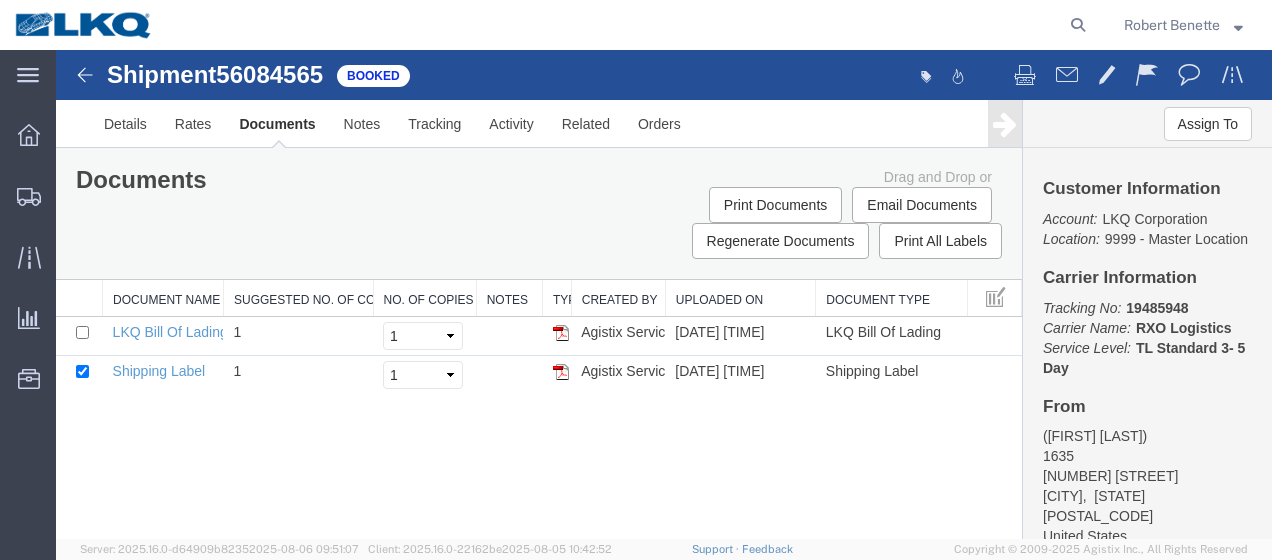 click at bounding box center [85, 75] 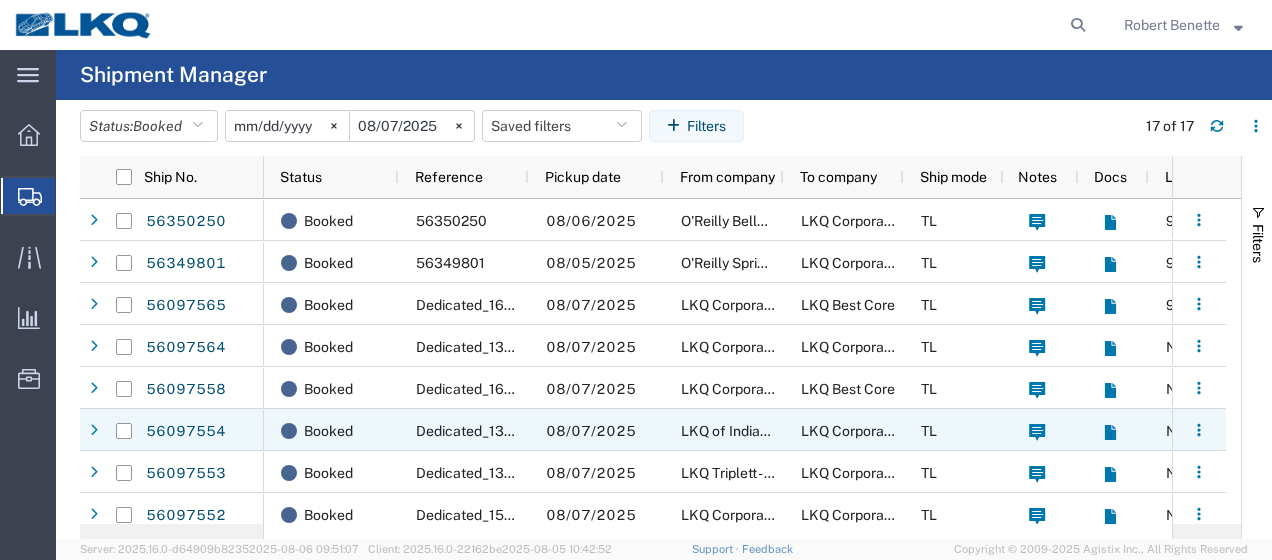 scroll, scrollTop: 74, scrollLeft: 0, axis: vertical 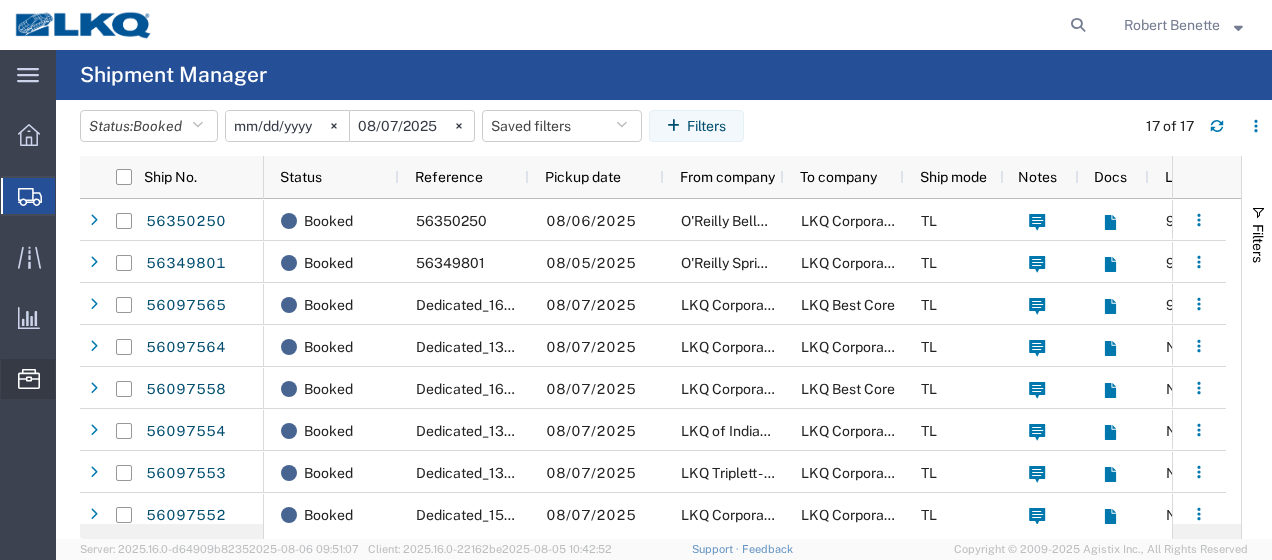 click on "Location Appointment" 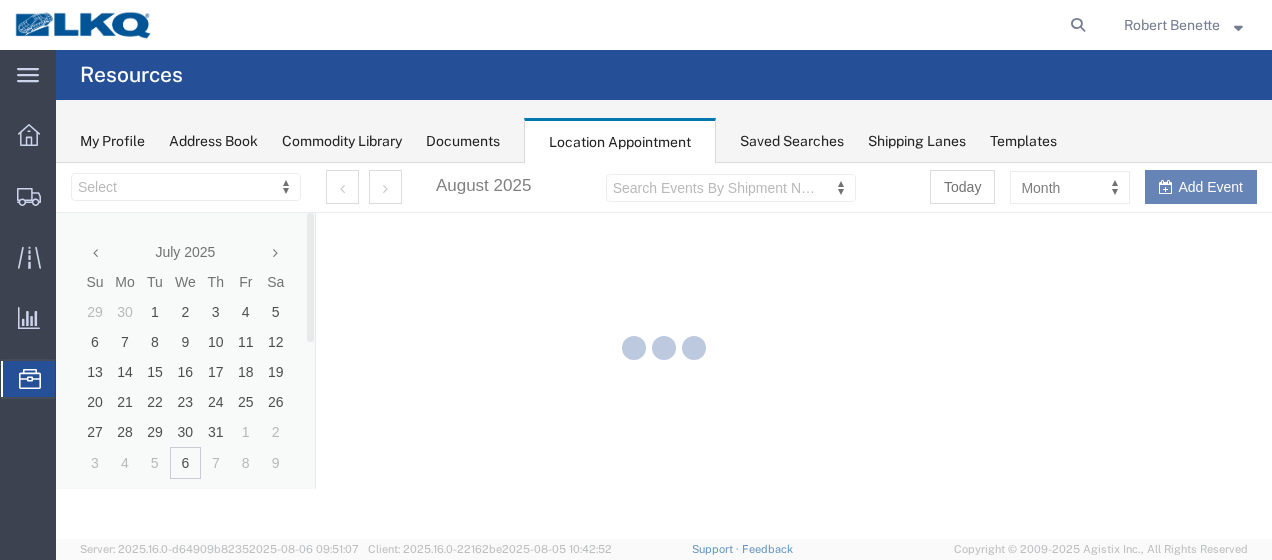 select on "[POSTAL_CODE]" 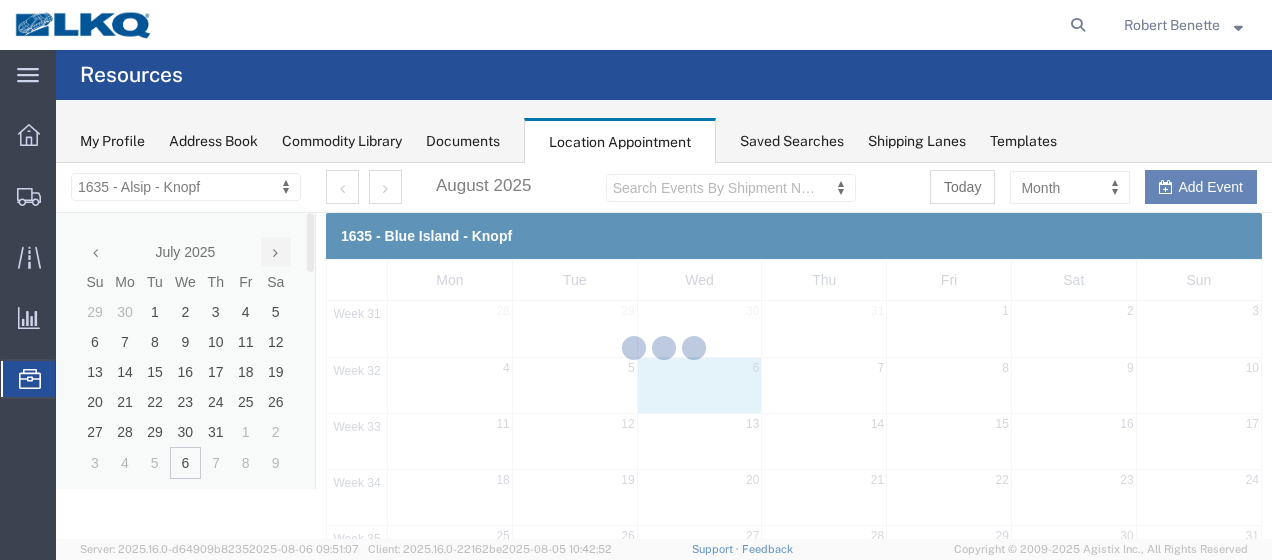 click 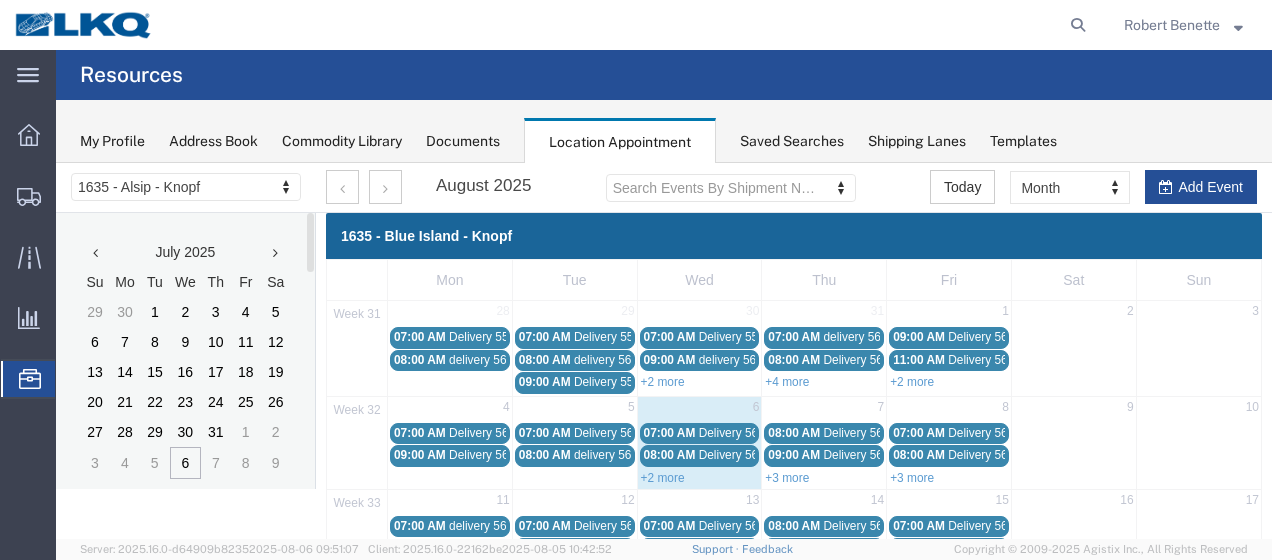 click at bounding box center (275, 253) 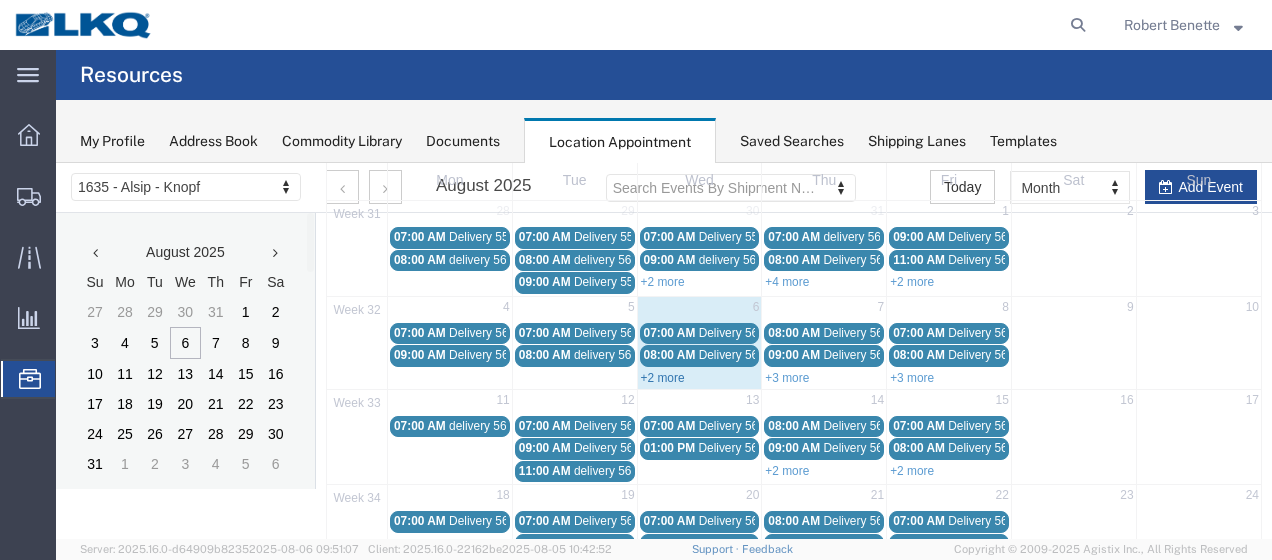 click on "+2 more" at bounding box center [663, 378] 